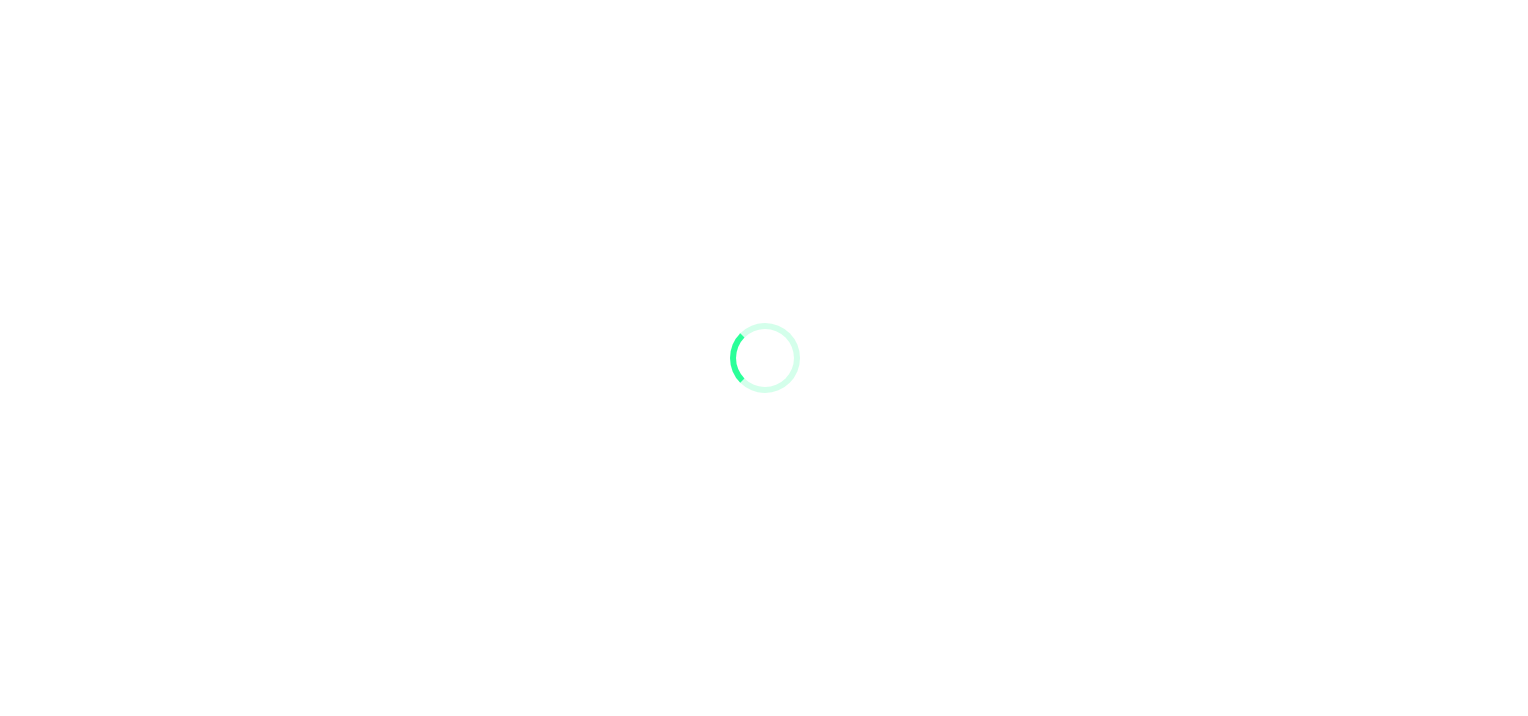 scroll, scrollTop: 0, scrollLeft: 0, axis: both 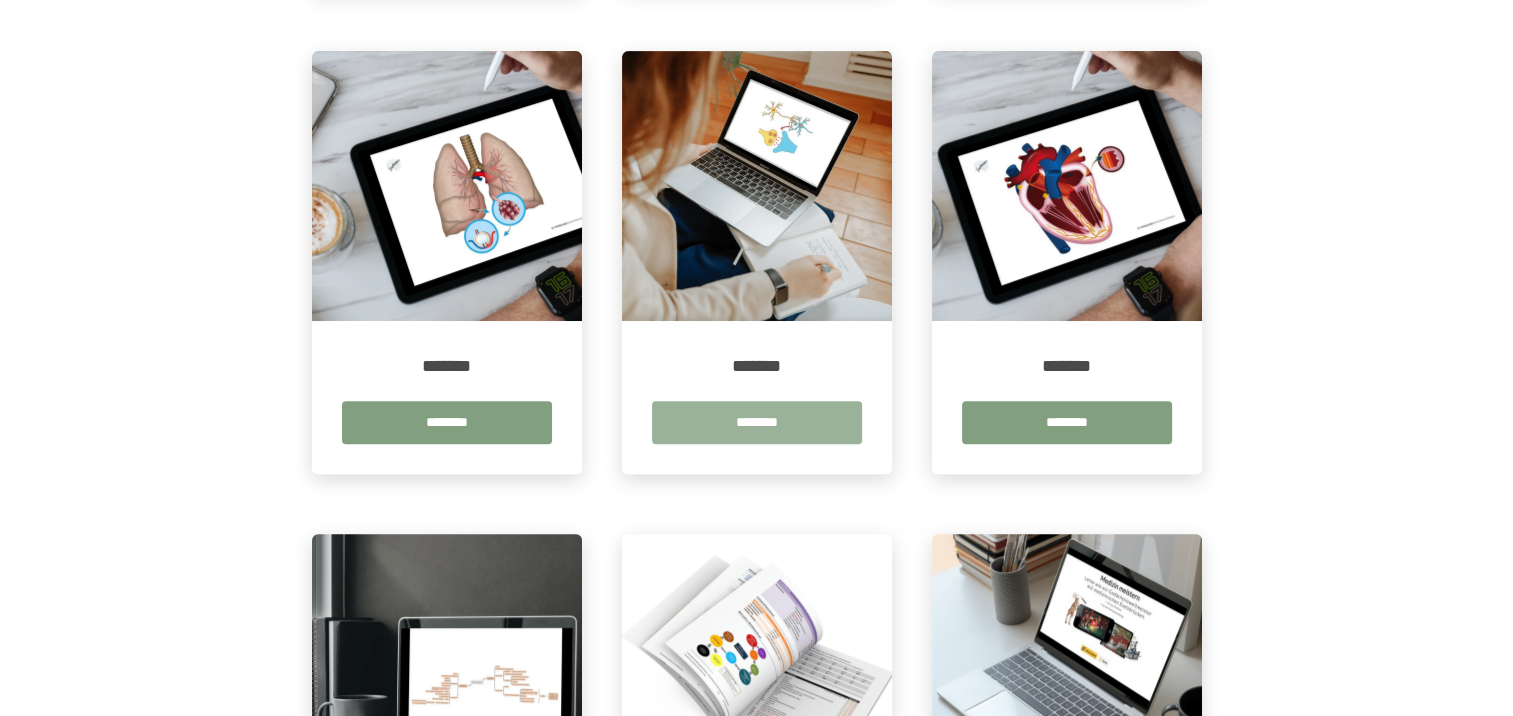 click on "********" at bounding box center (757, 422) 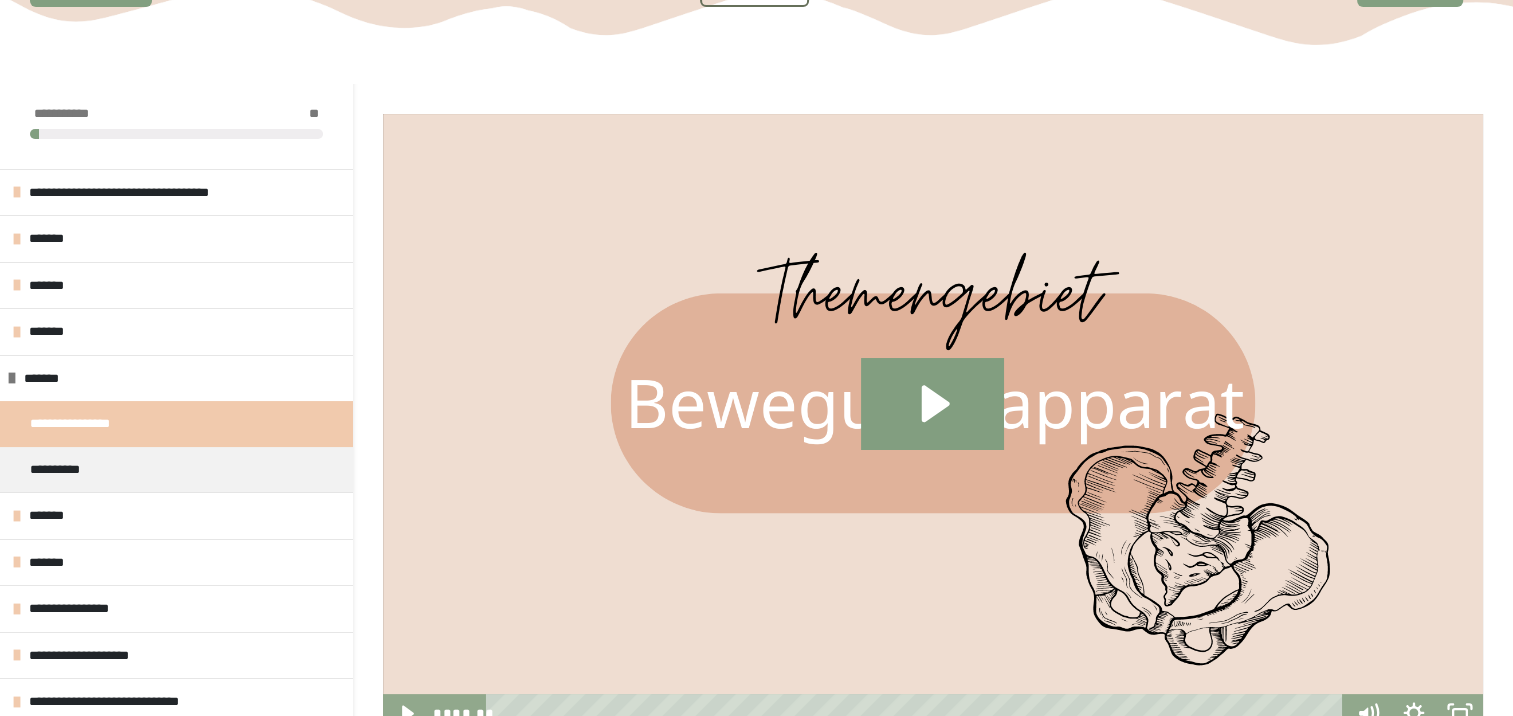 scroll, scrollTop: 217, scrollLeft: 0, axis: vertical 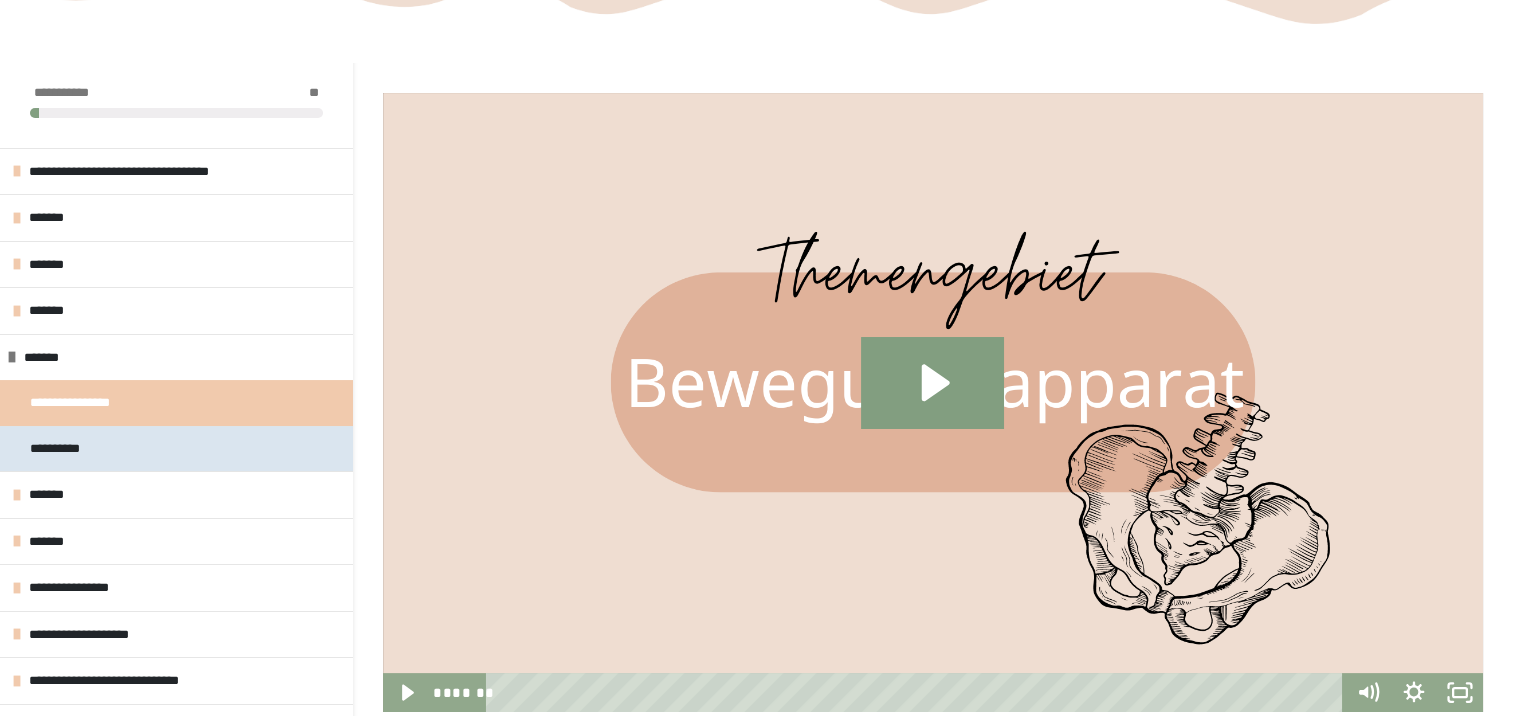click on "**********" at bounding box center [176, 449] 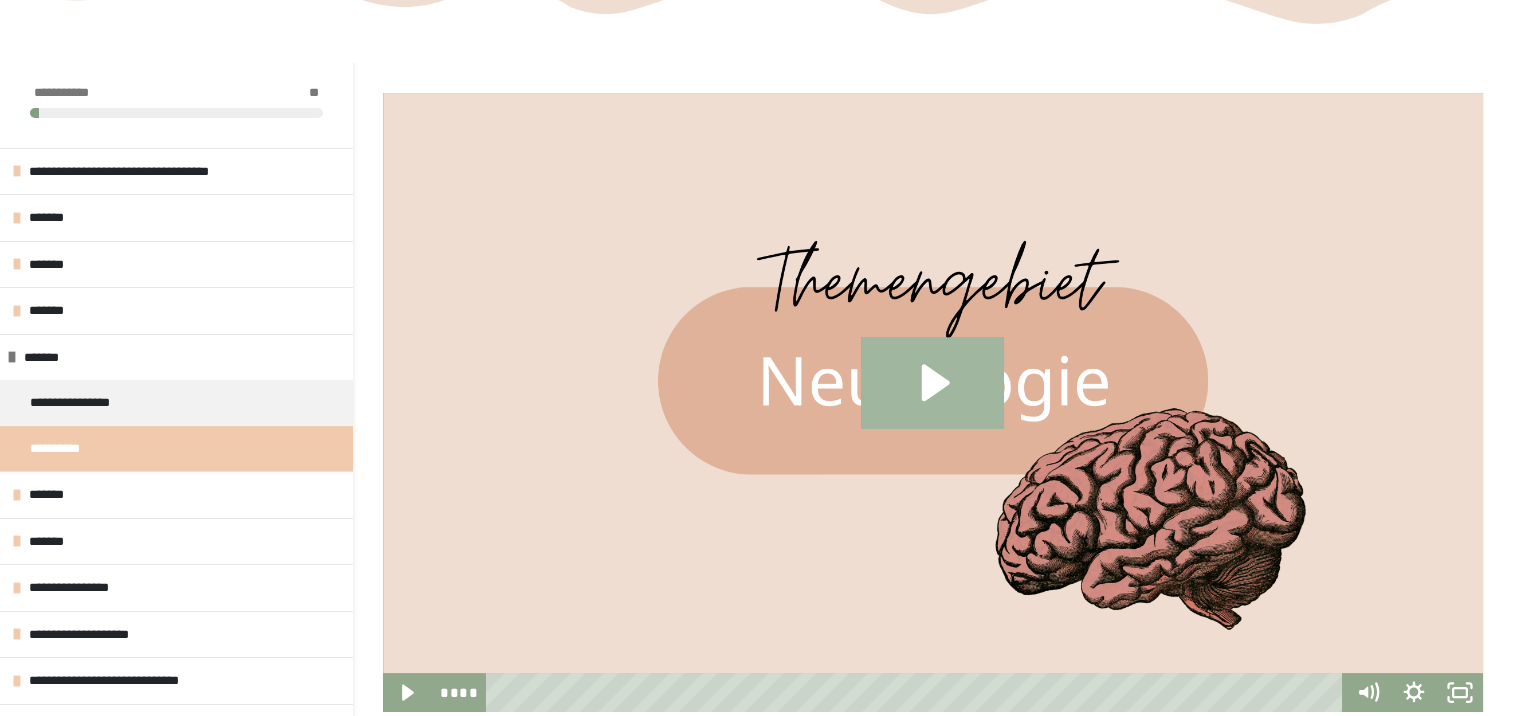 click 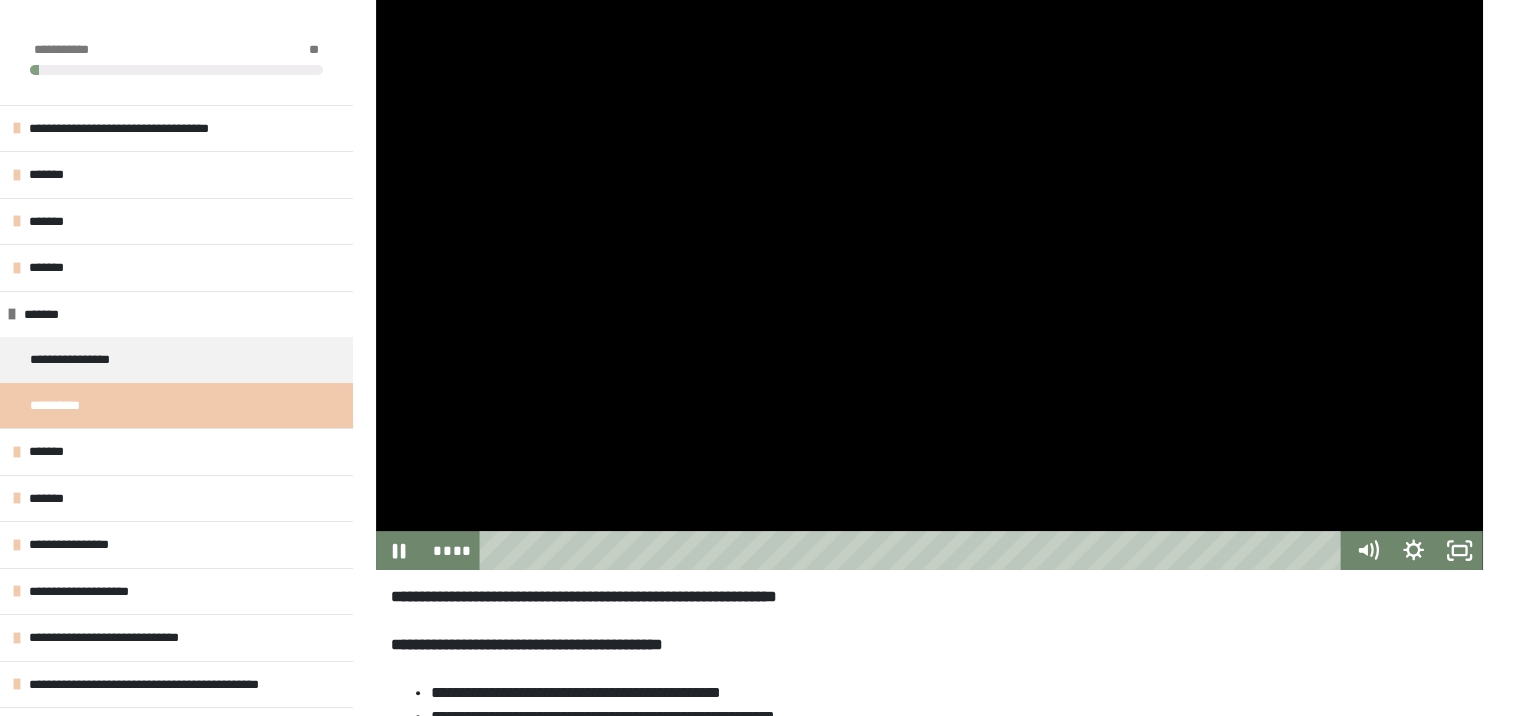 scroll, scrollTop: 362, scrollLeft: 0, axis: vertical 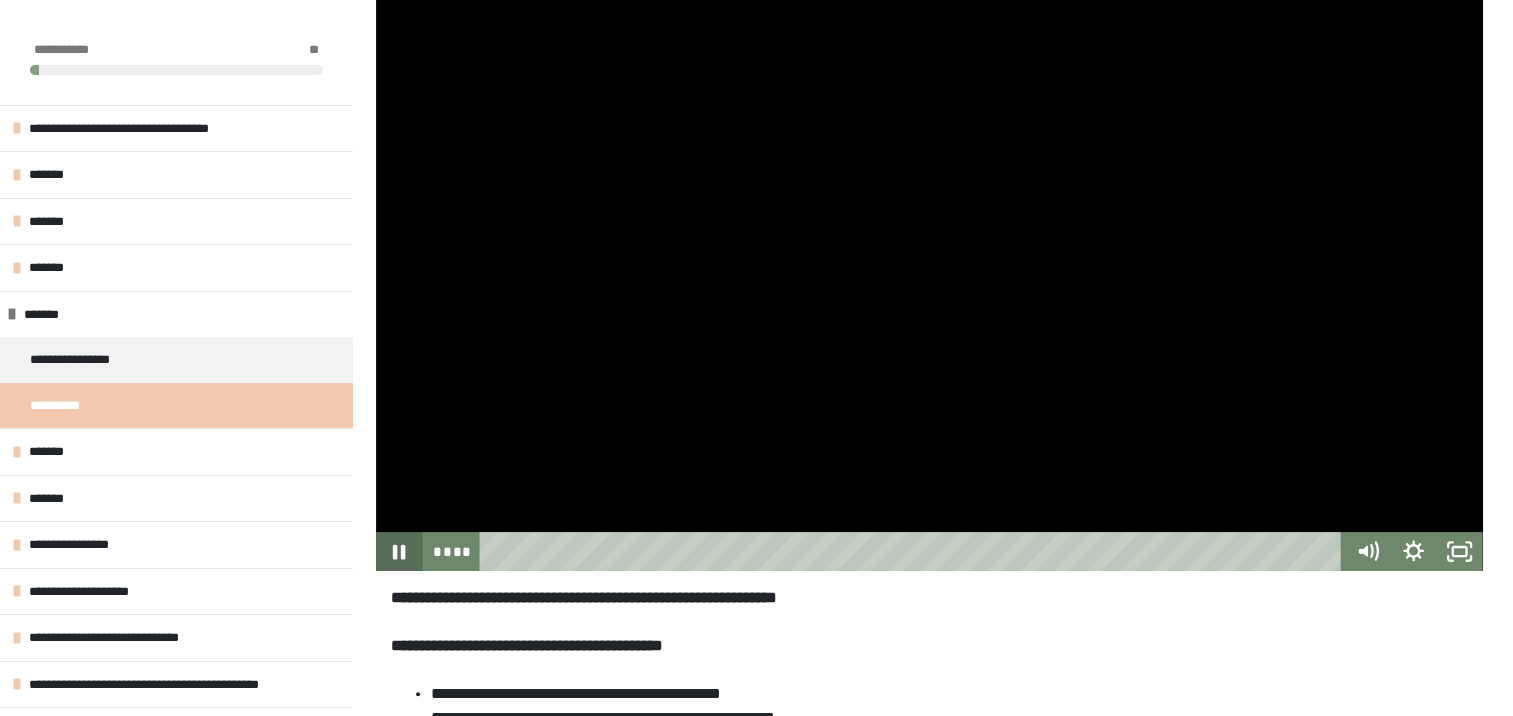 click 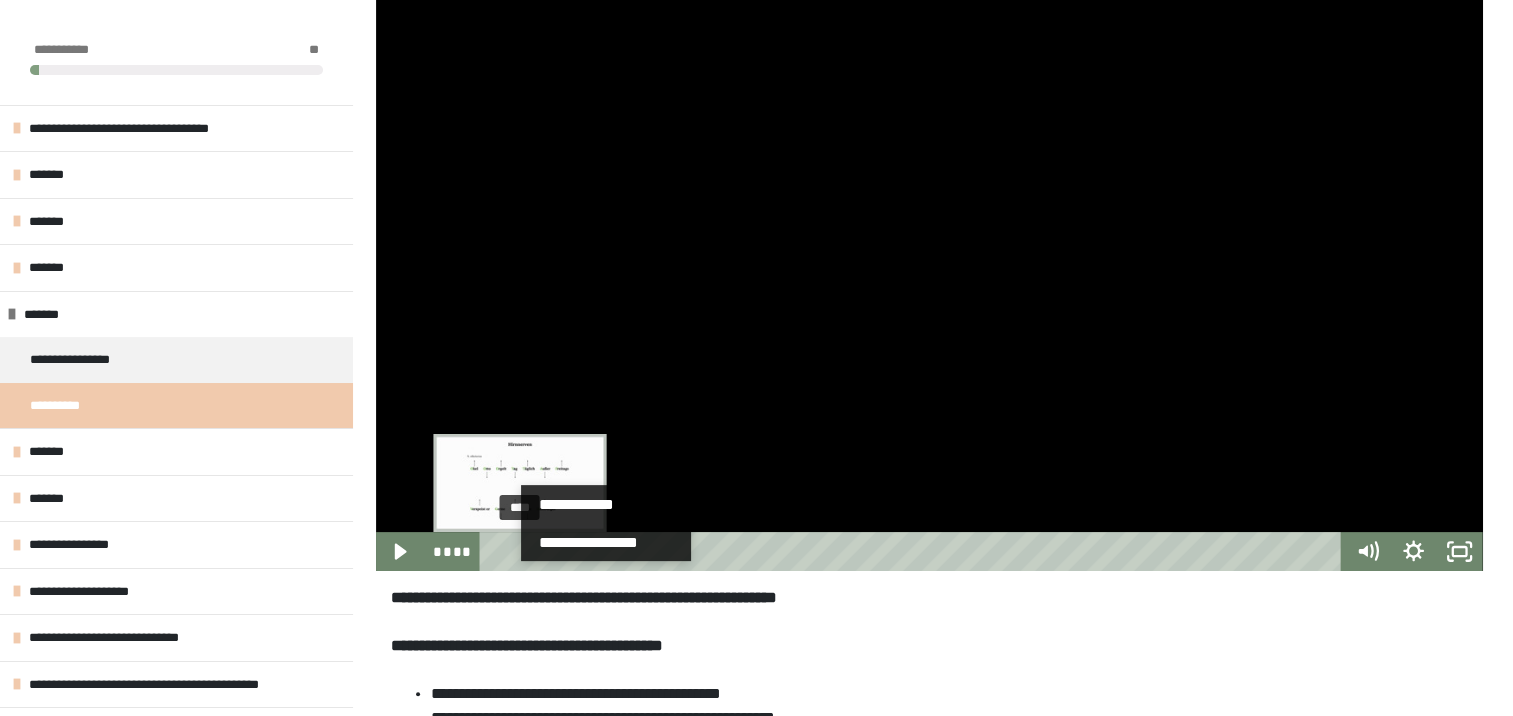 scroll, scrollTop: 0, scrollLeft: 0, axis: both 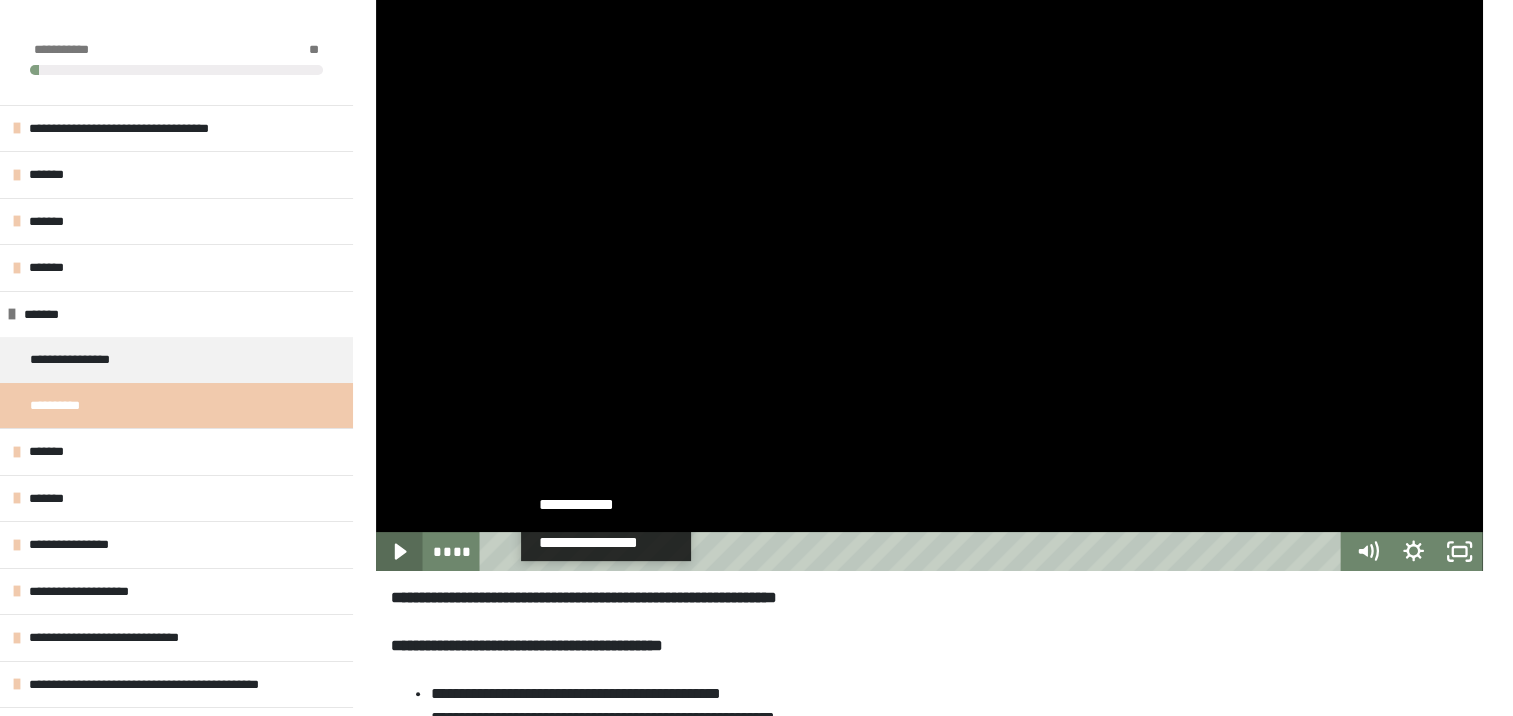 click 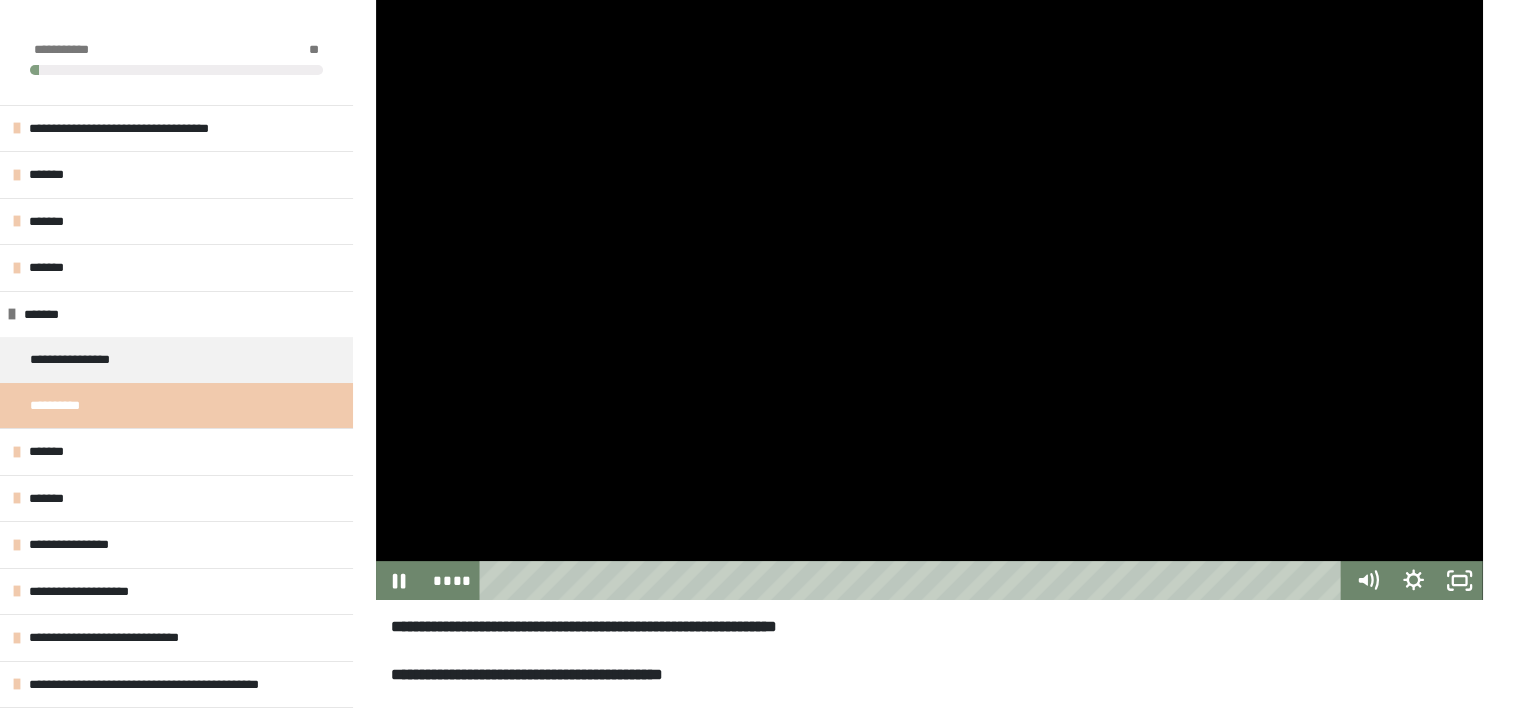 scroll, scrollTop: 324, scrollLeft: 0, axis: vertical 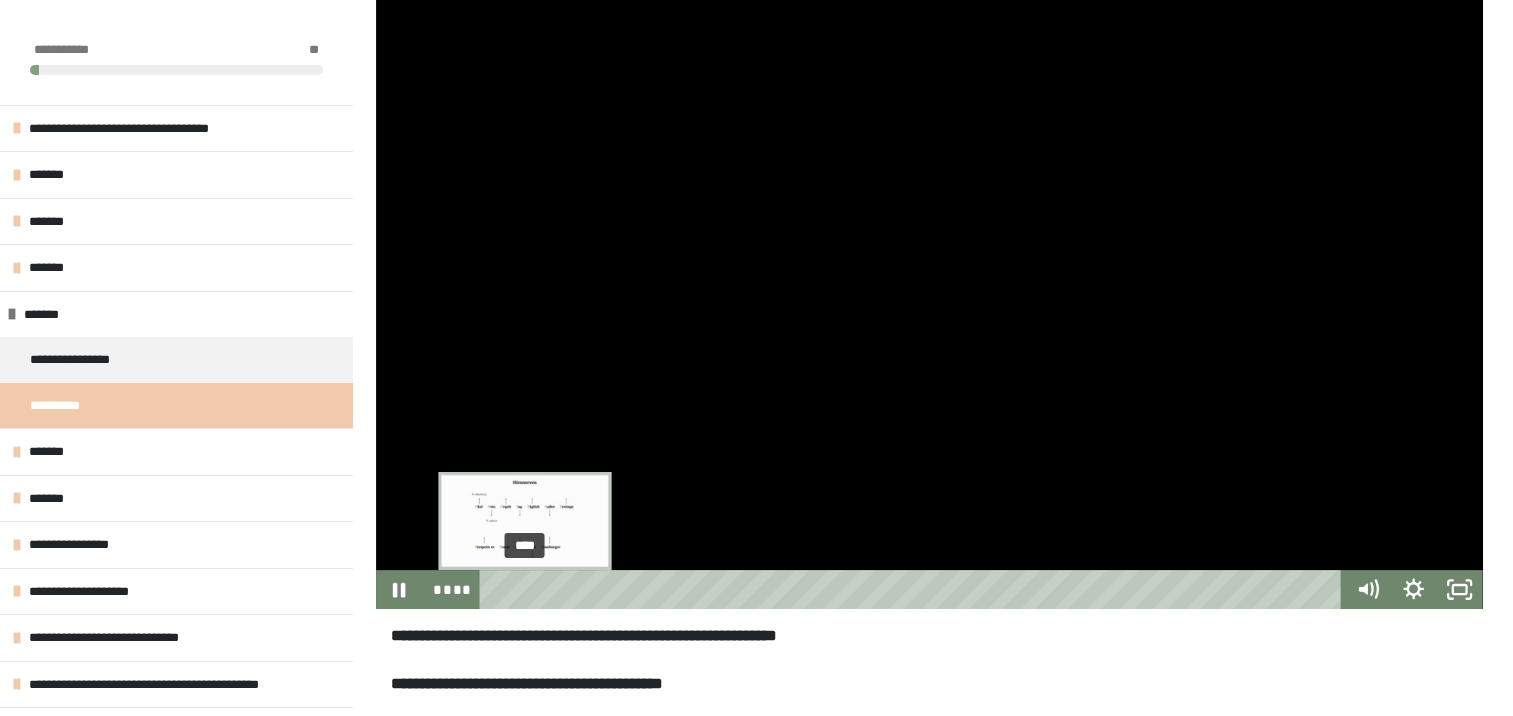 click at bounding box center [524, 589] 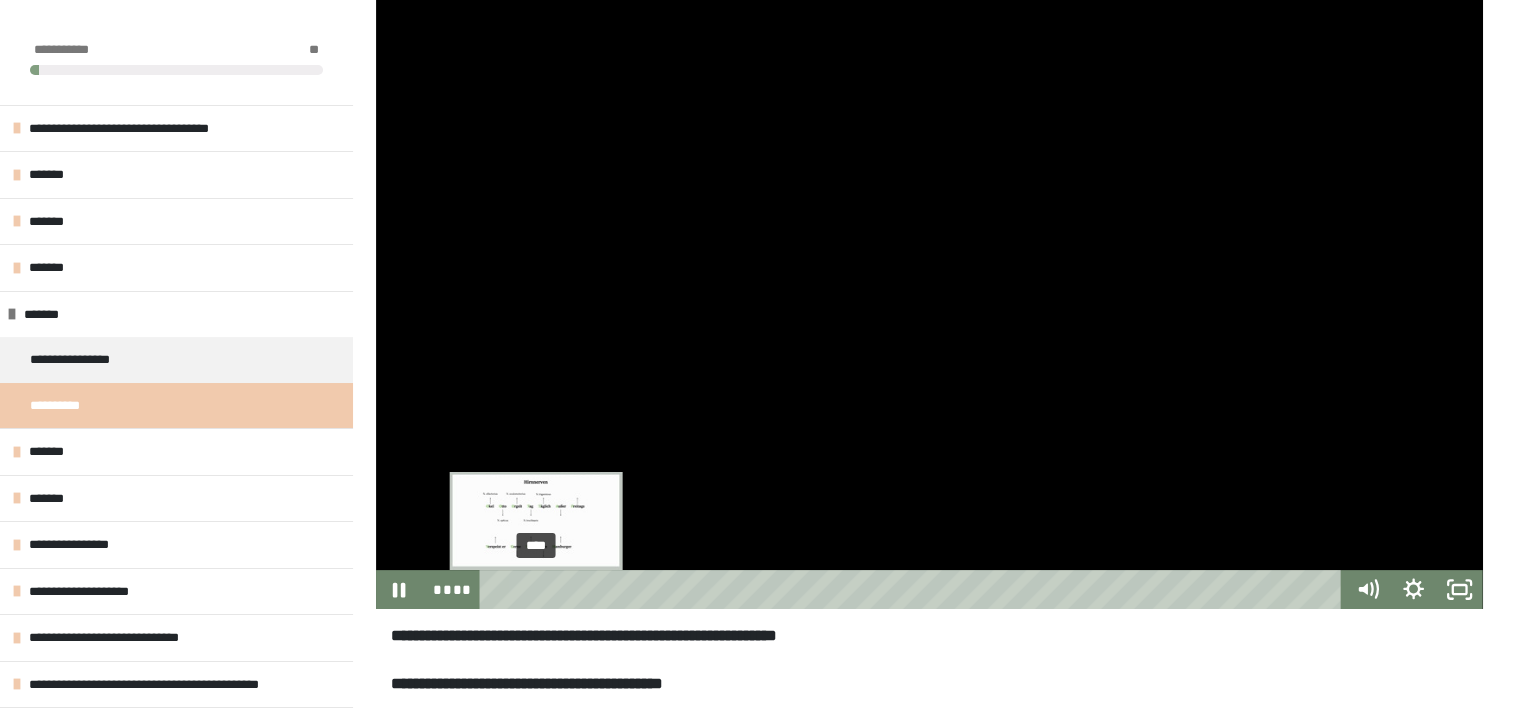 click at bounding box center (535, 589) 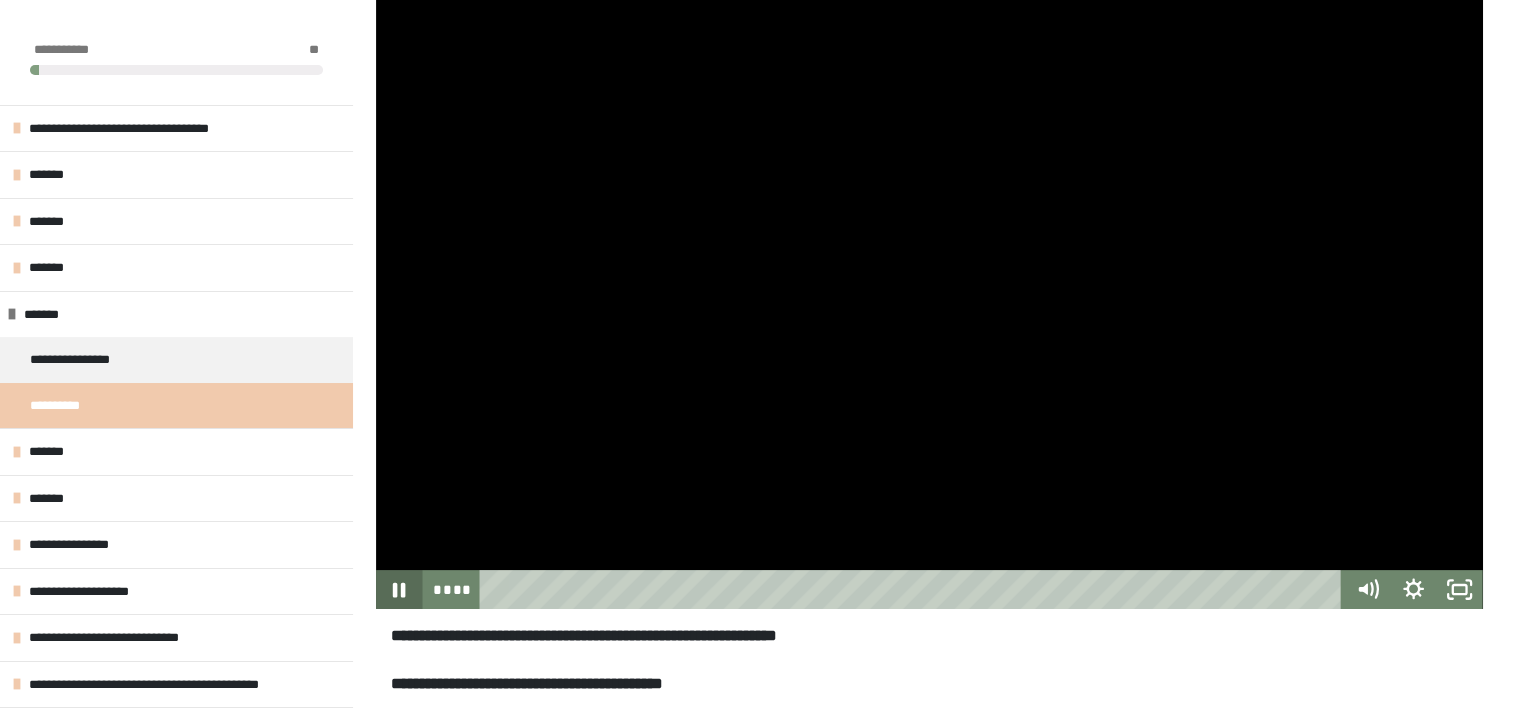 click 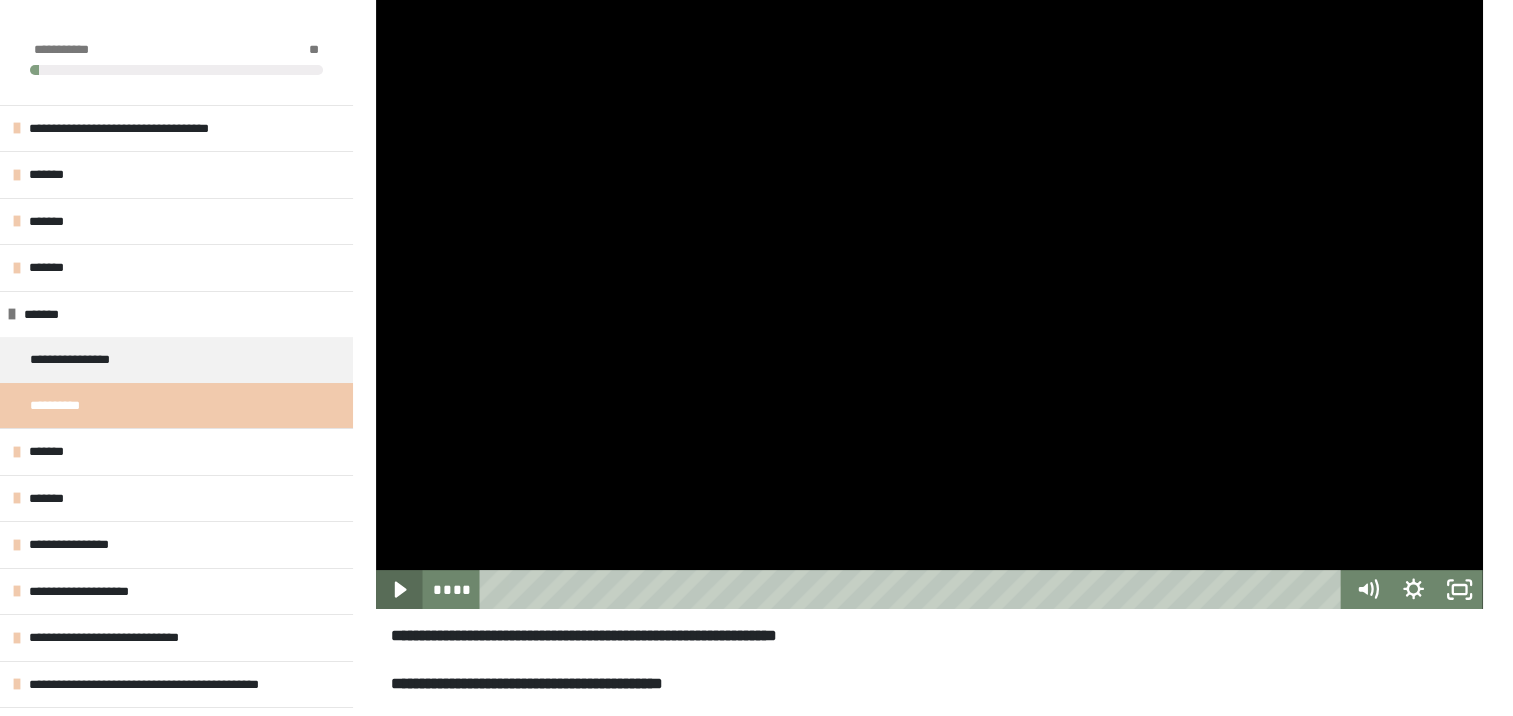 type 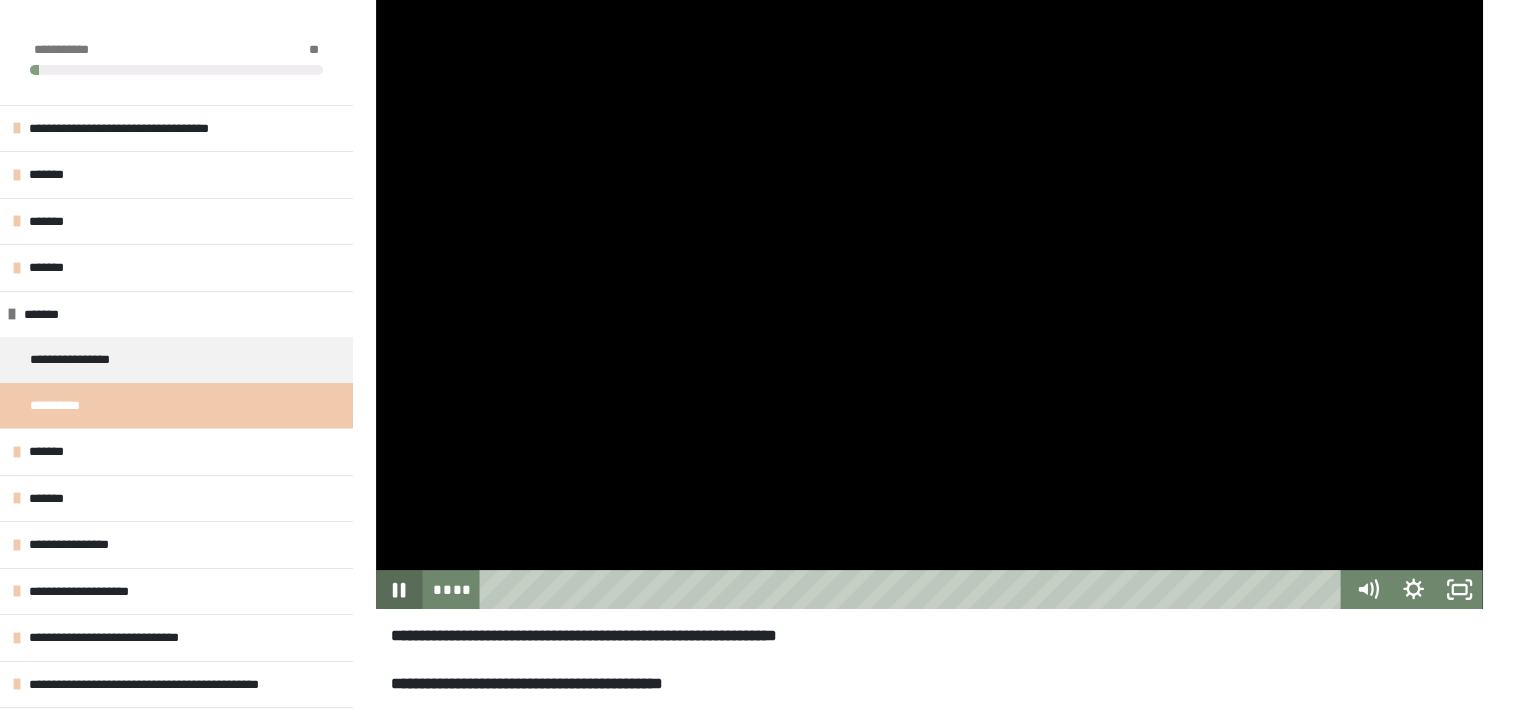 click 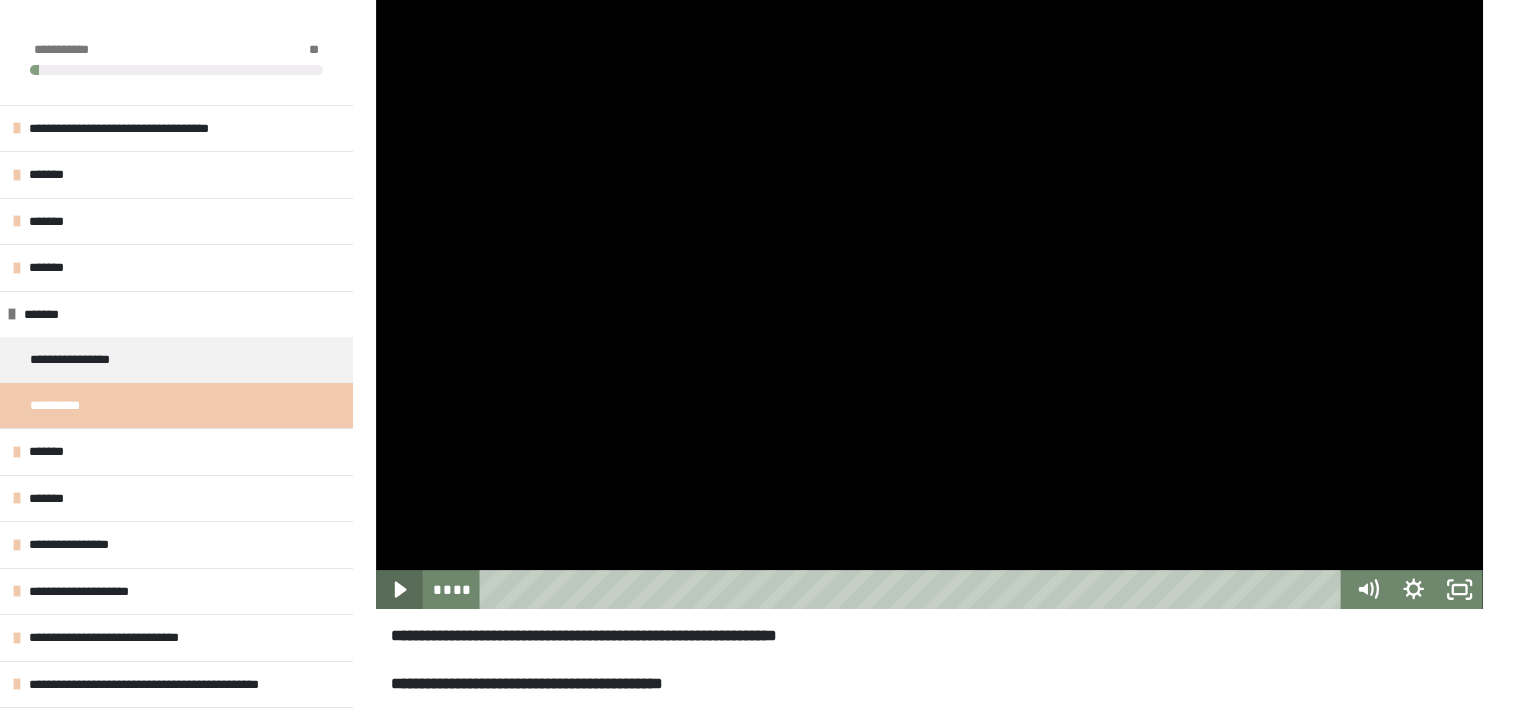 click 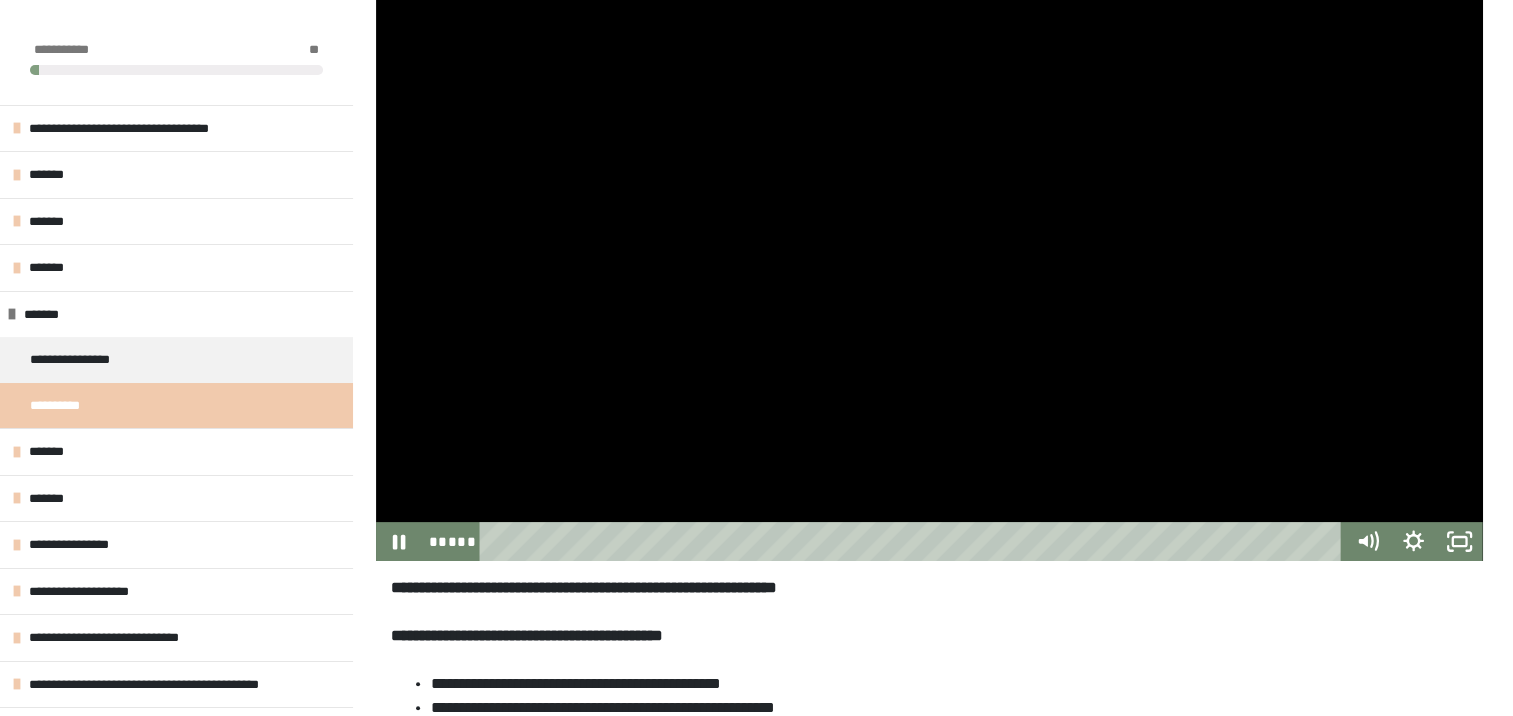 scroll, scrollTop: 372, scrollLeft: 0, axis: vertical 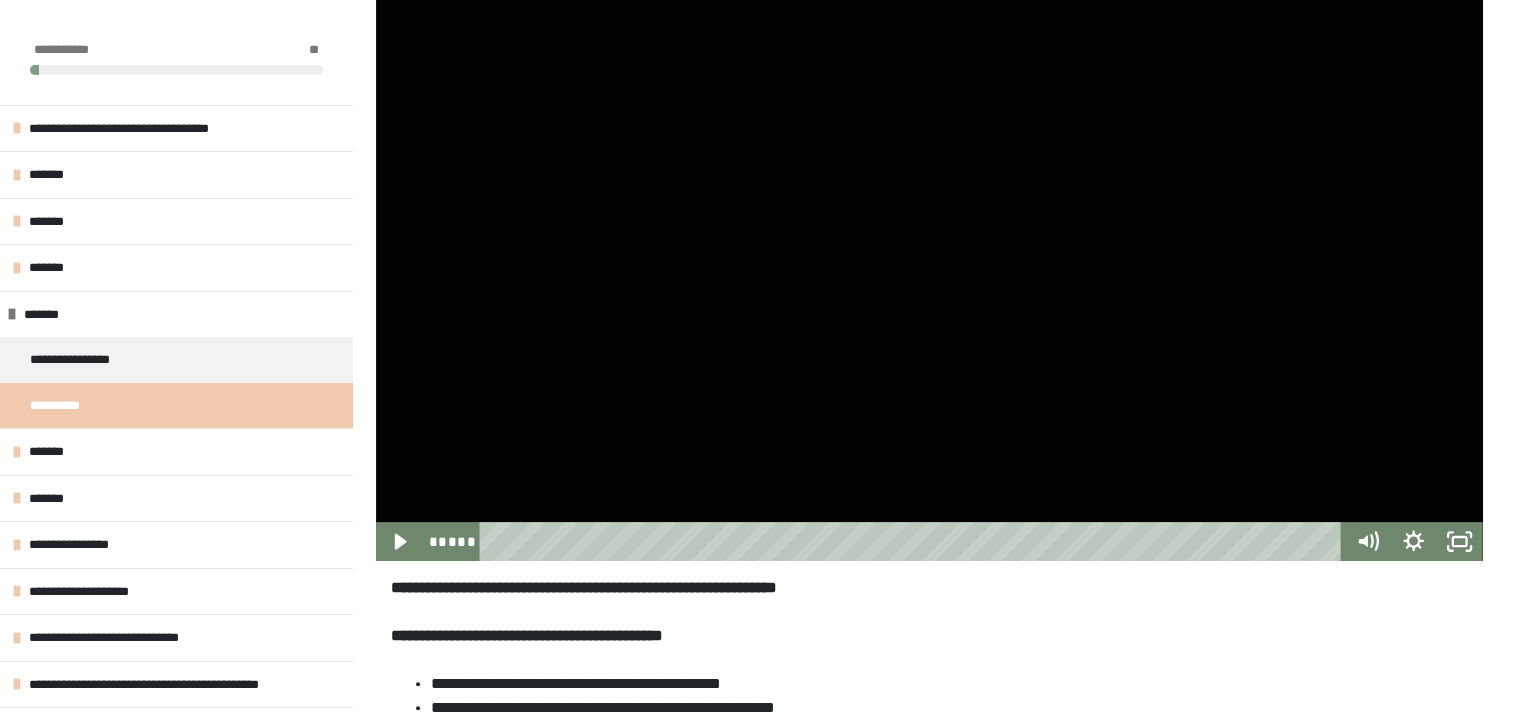 click at bounding box center [929, 249] 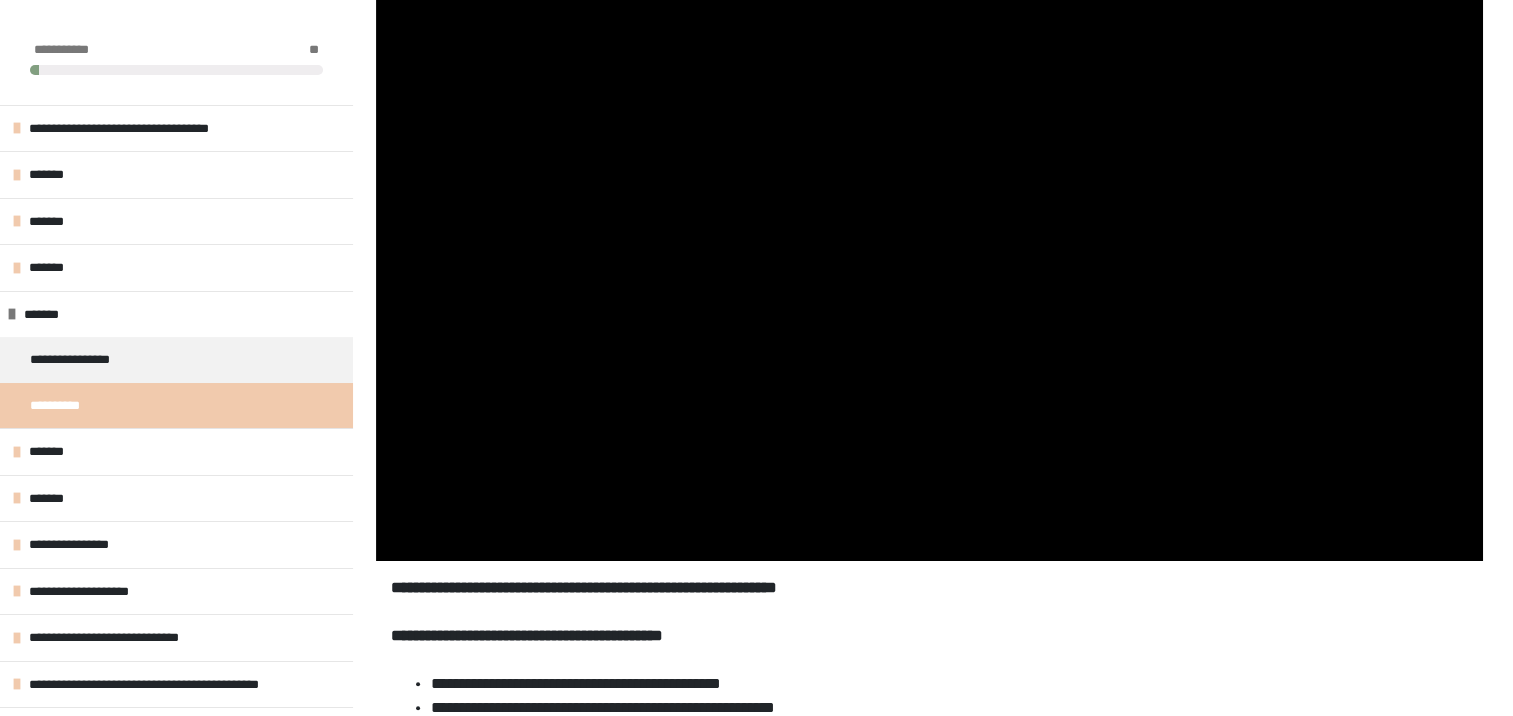 click at bounding box center (929, 249) 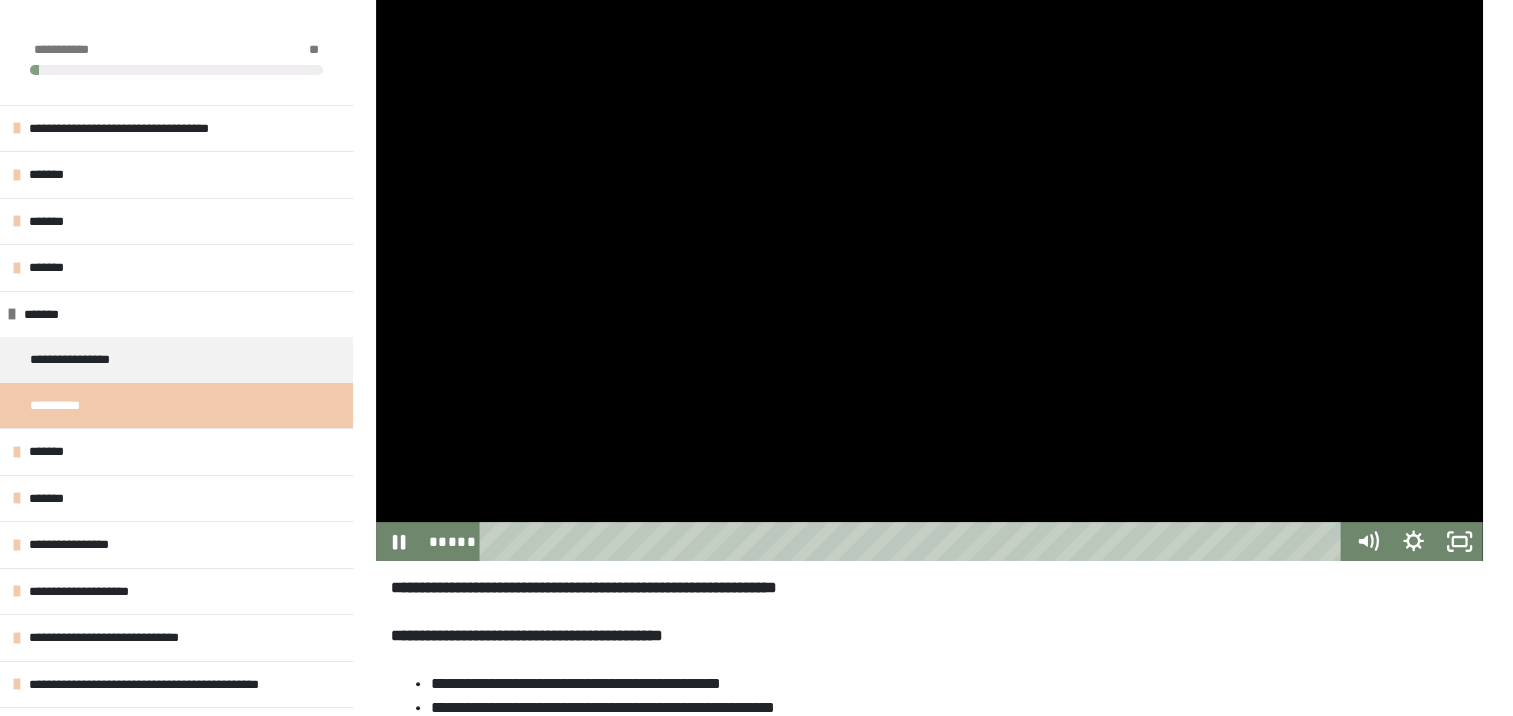 click at bounding box center [929, 249] 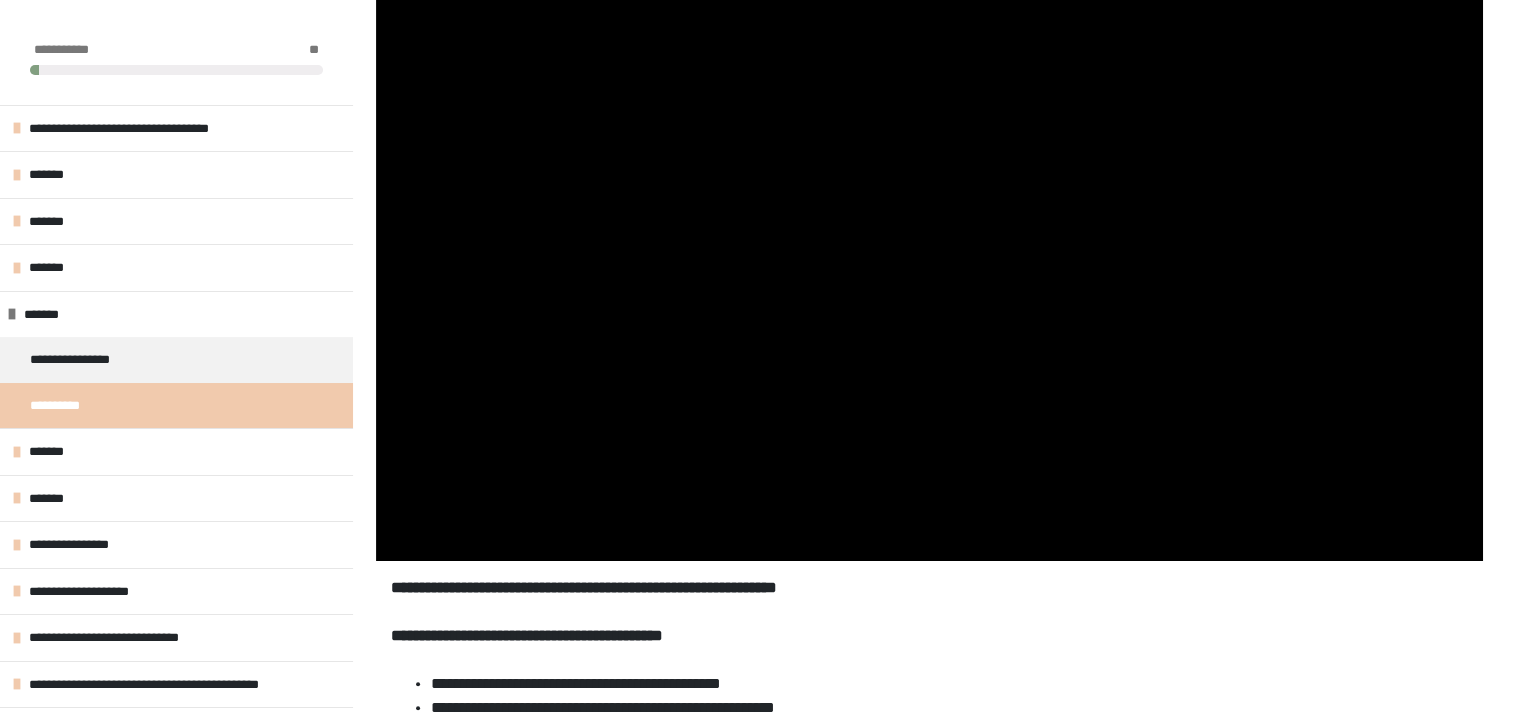 click at bounding box center (929, 249) 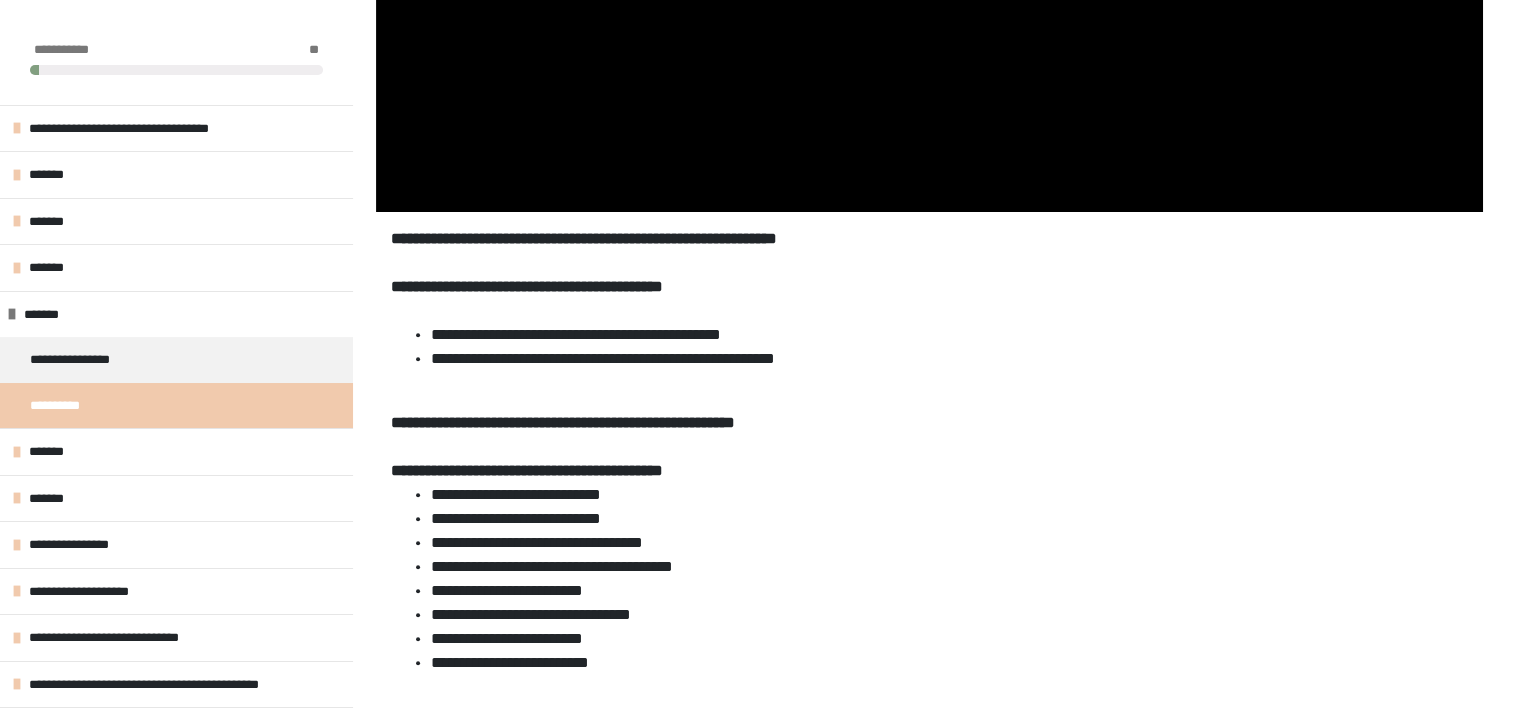 scroll, scrollTop: 722, scrollLeft: 0, axis: vertical 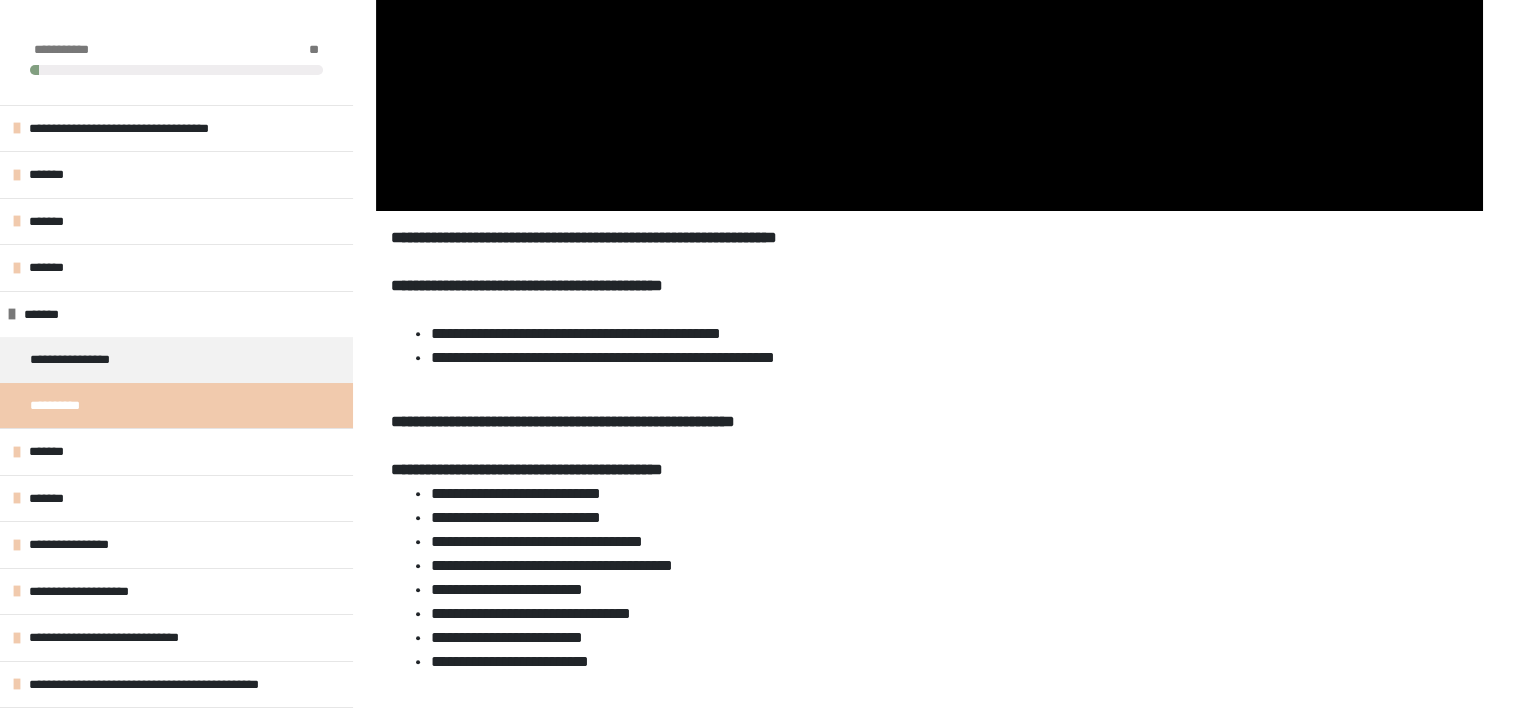 click on "**********" at bounding box center [949, 494] 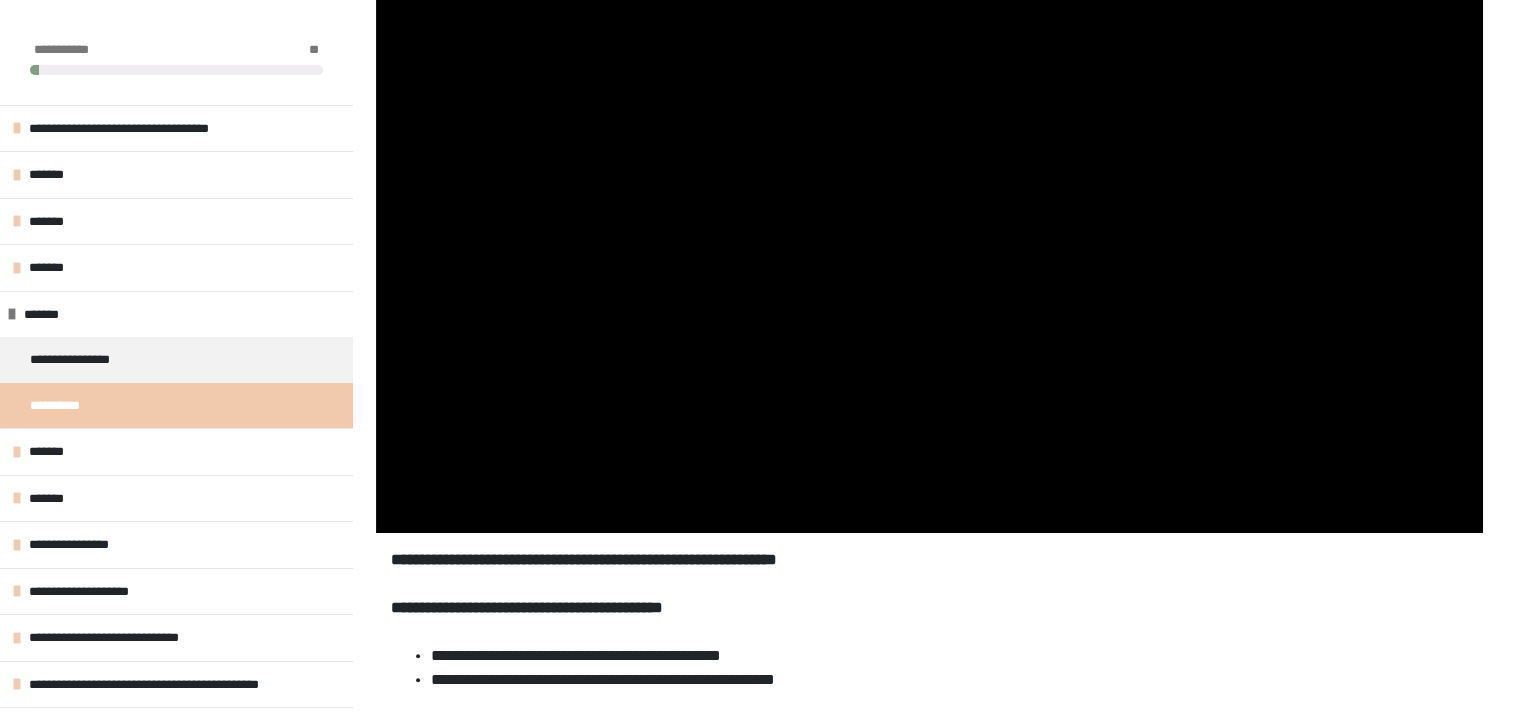 scroll, scrollTop: 372, scrollLeft: 0, axis: vertical 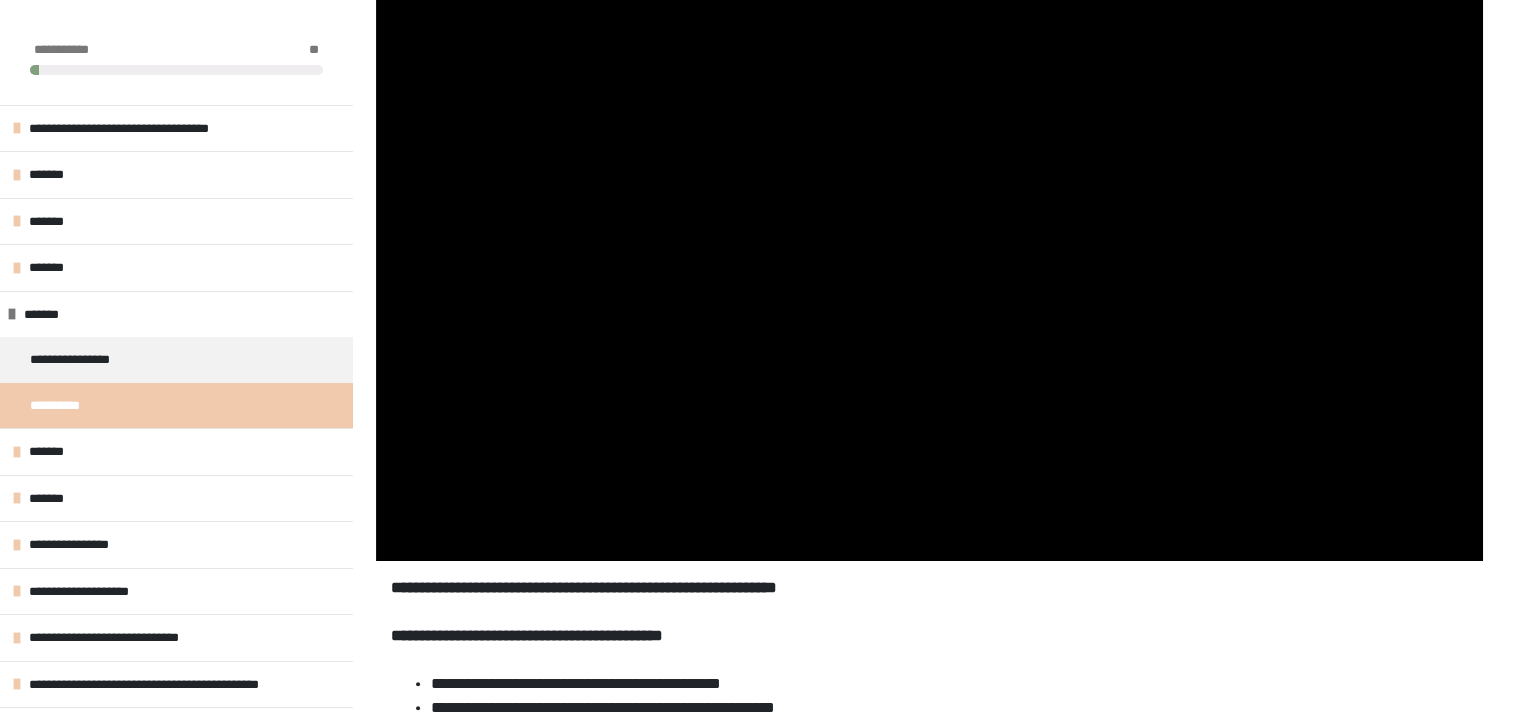click at bounding box center [929, 249] 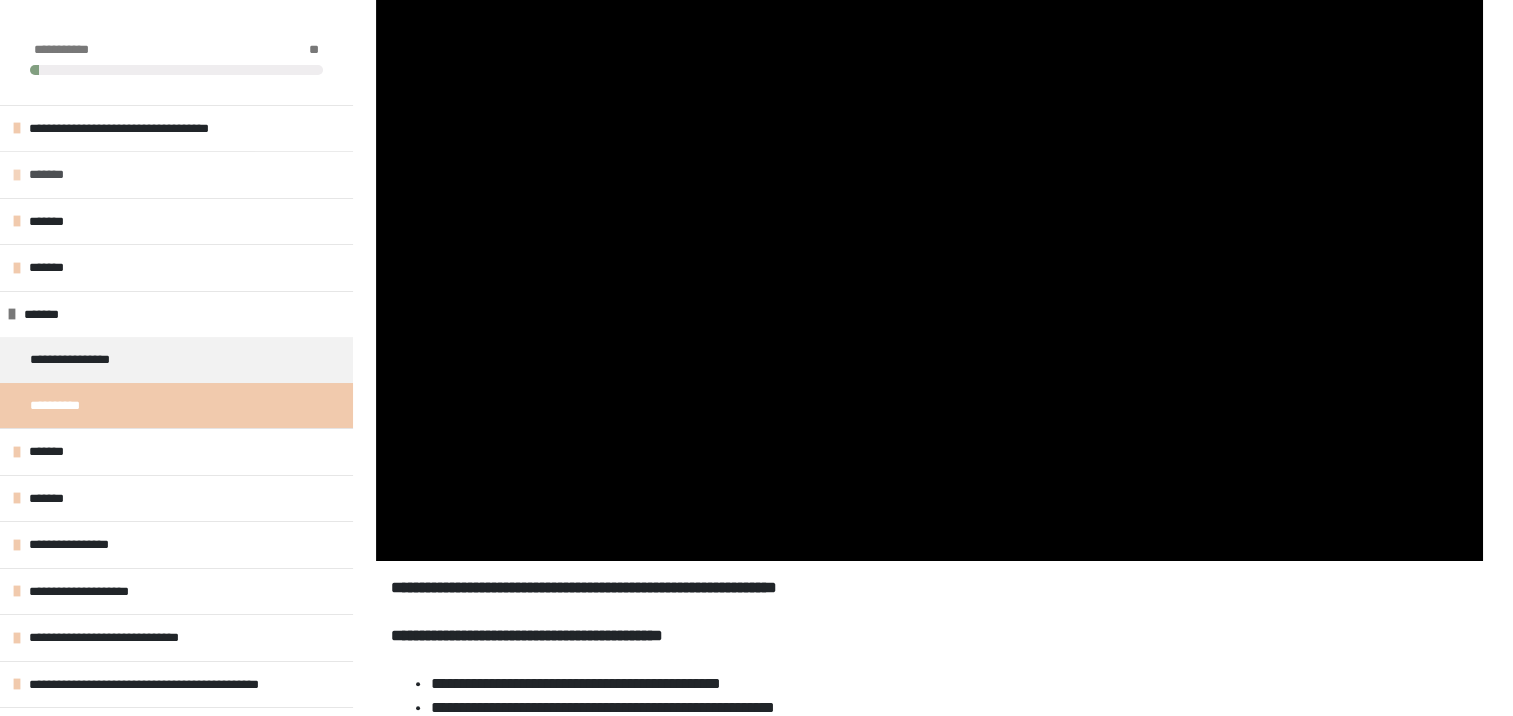click on "*******" at bounding box center [55, 175] 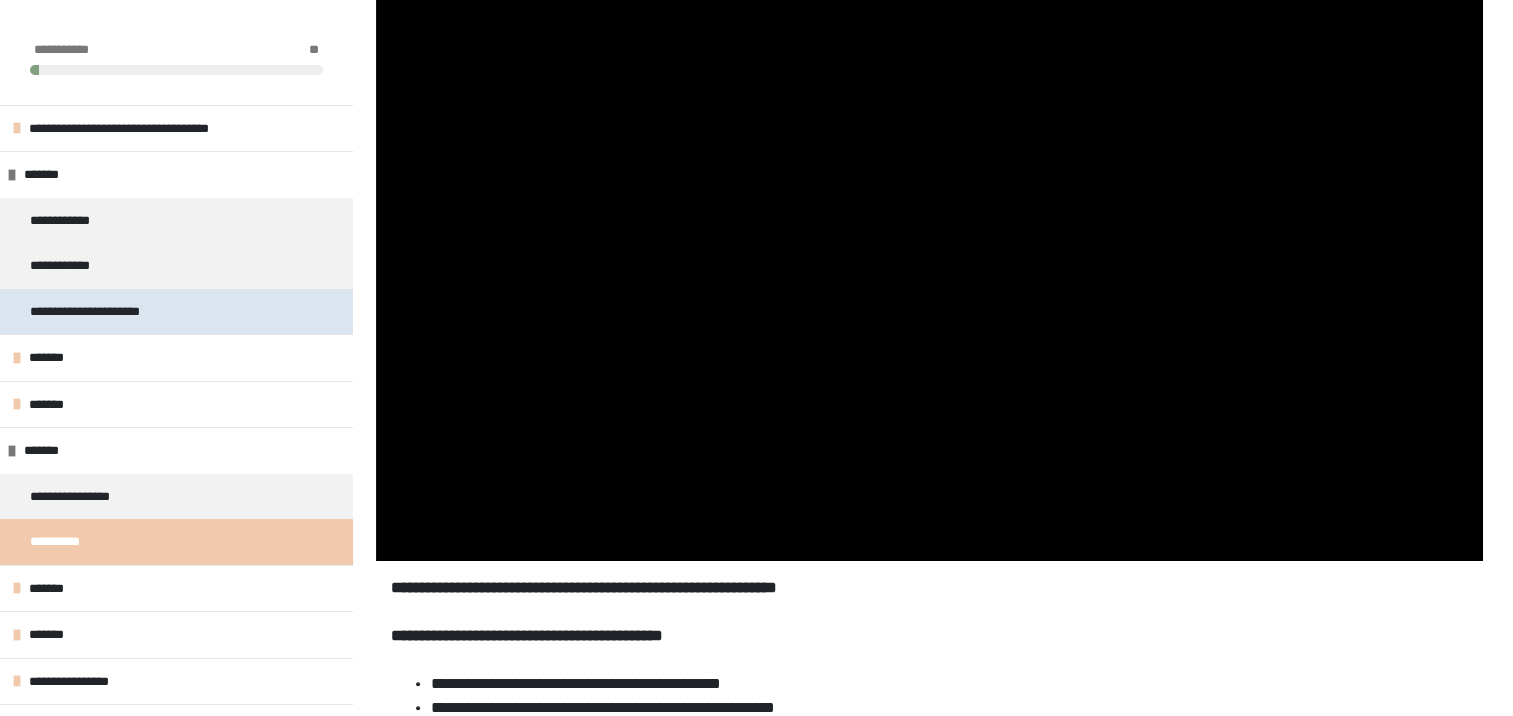 click on "**********" at bounding box center (107, 312) 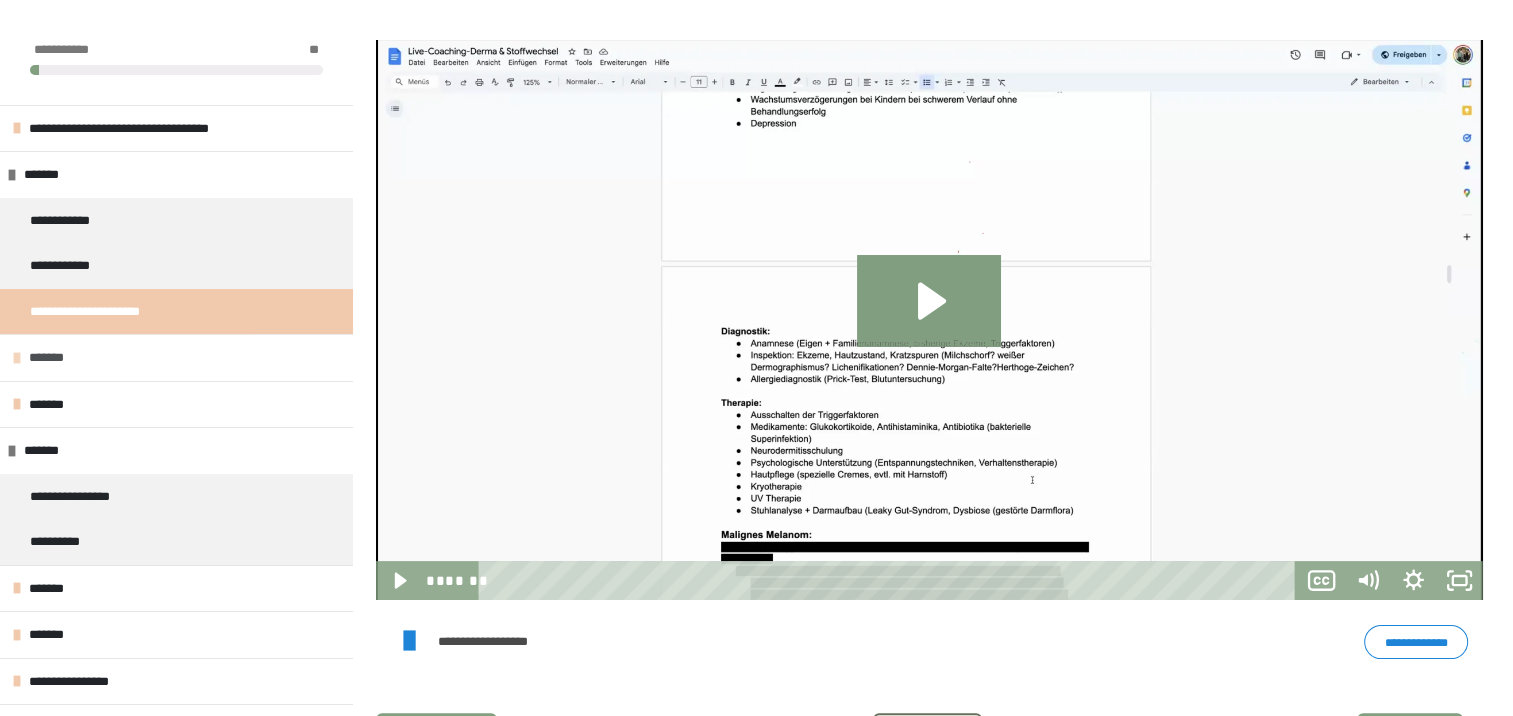 click on "*******" at bounding box center [176, 357] 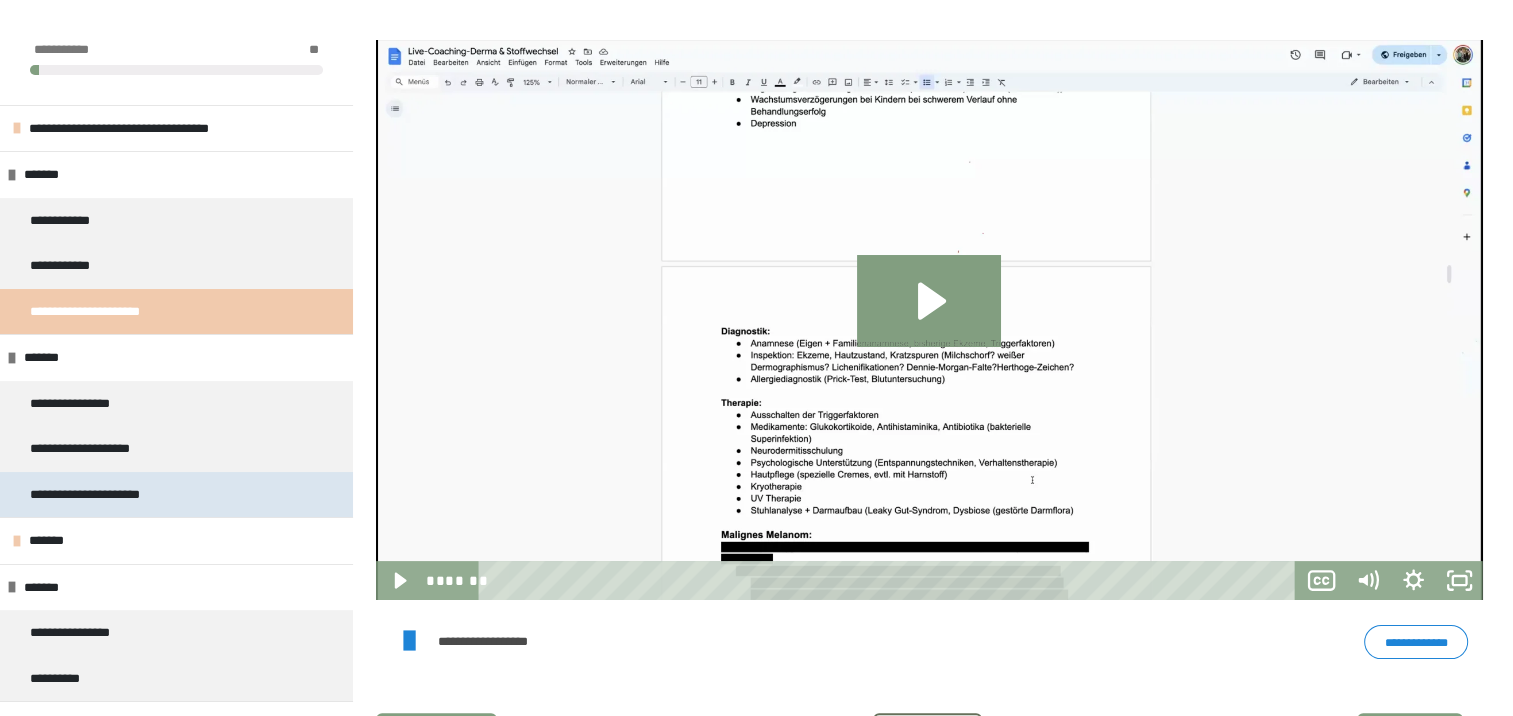 click on "**********" at bounding box center [107, 495] 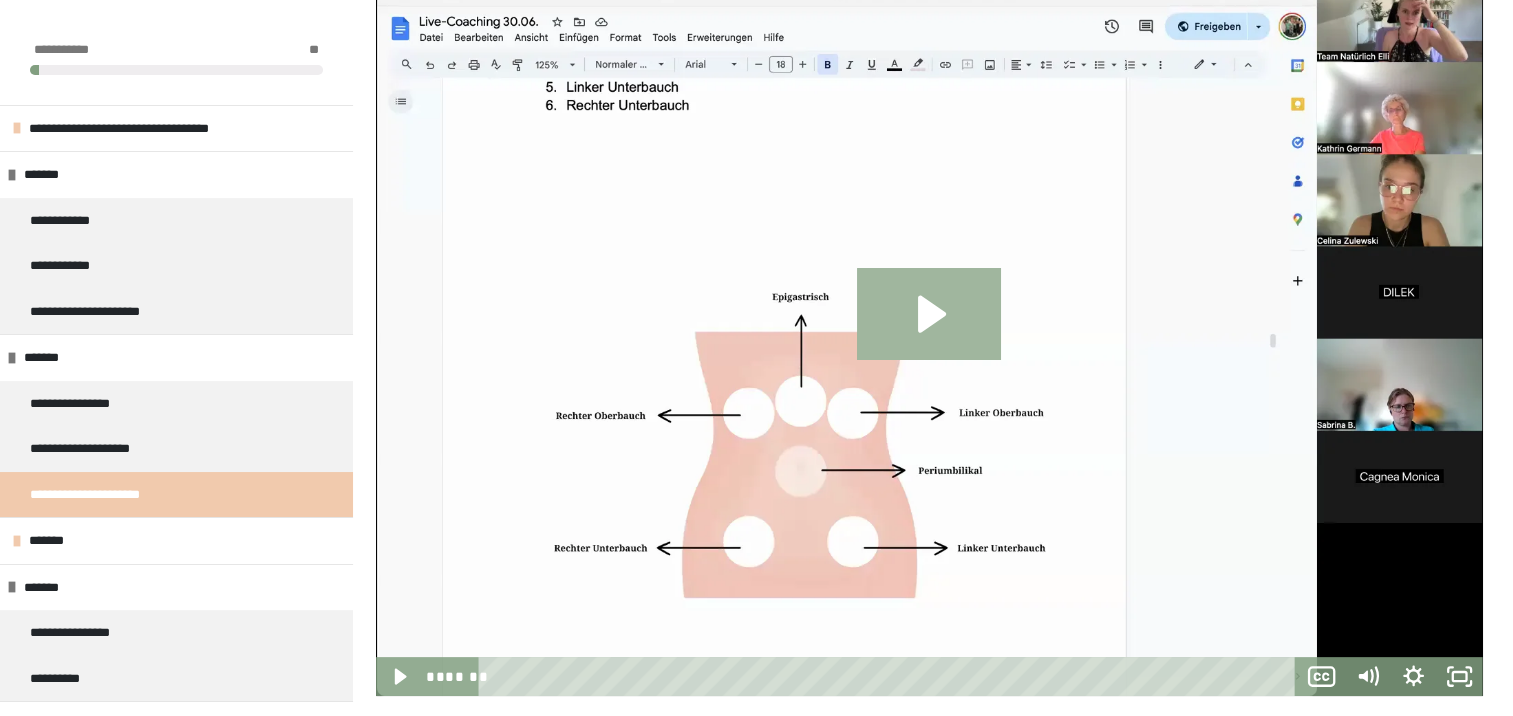 scroll, scrollTop: 342, scrollLeft: 0, axis: vertical 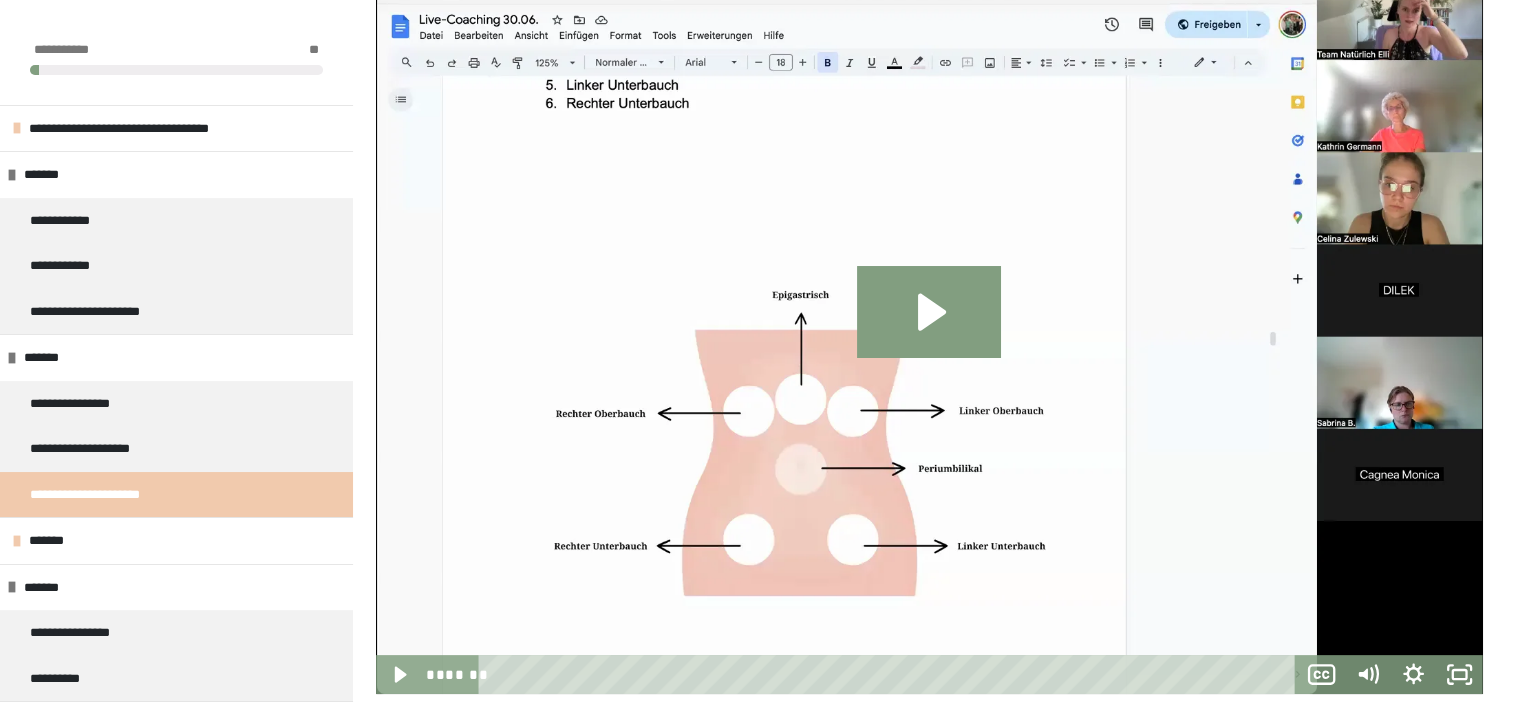 click at bounding box center (929, 331) 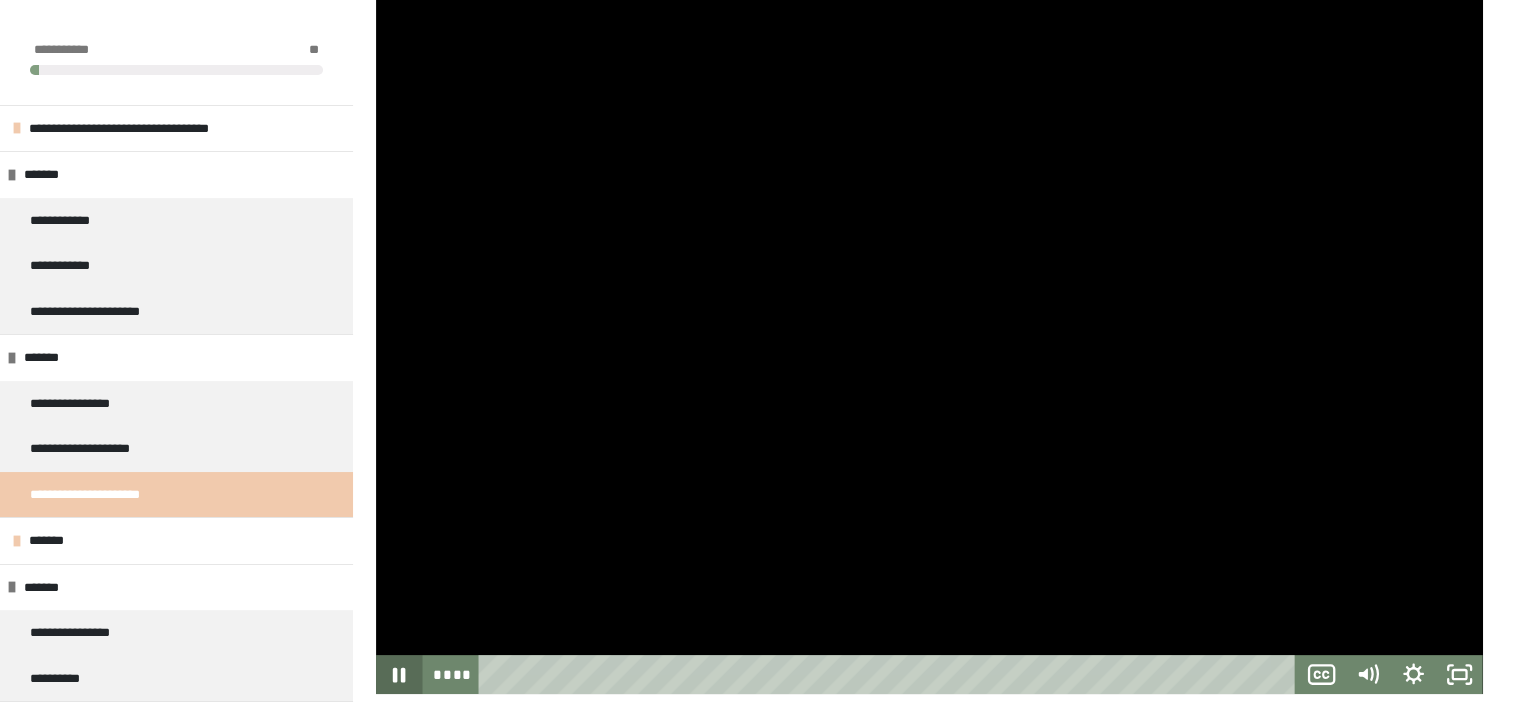 click 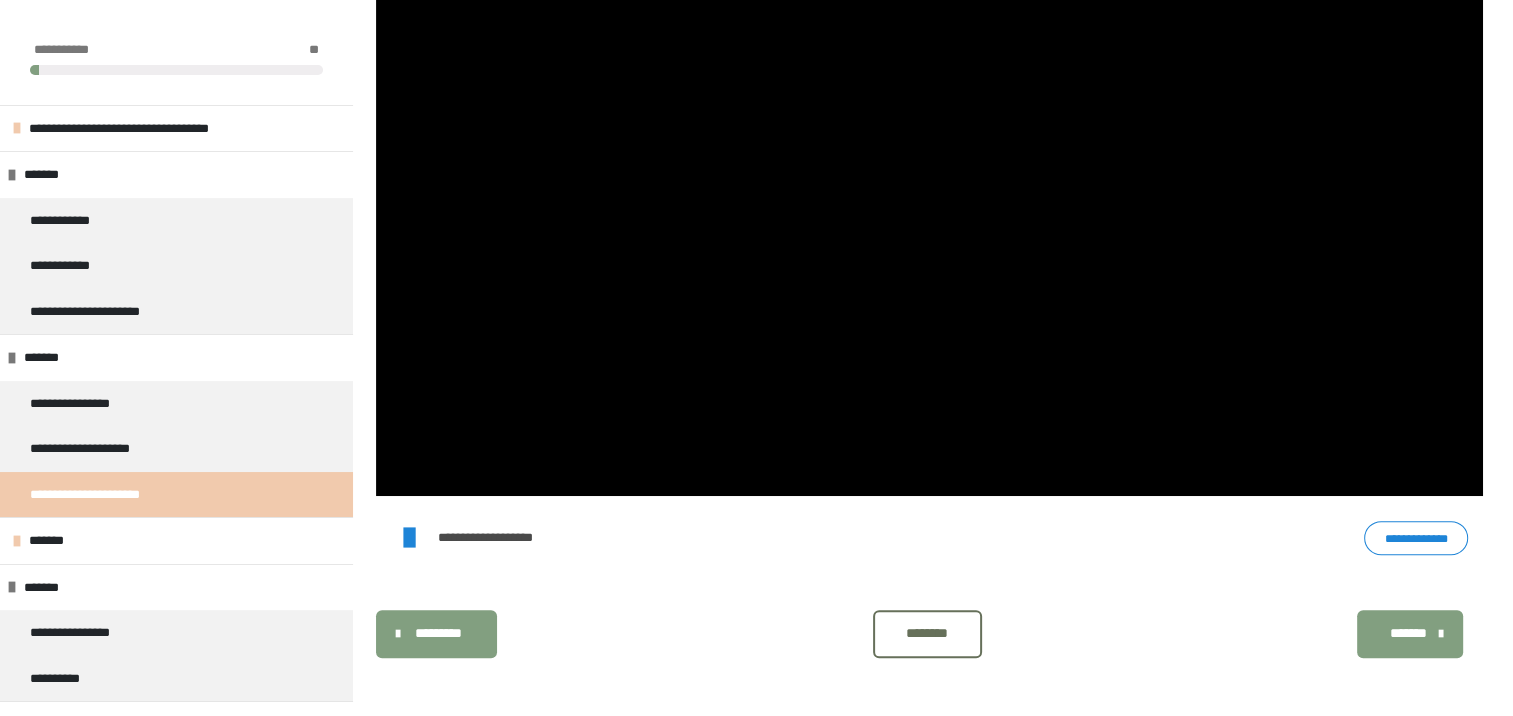scroll, scrollTop: 541, scrollLeft: 0, axis: vertical 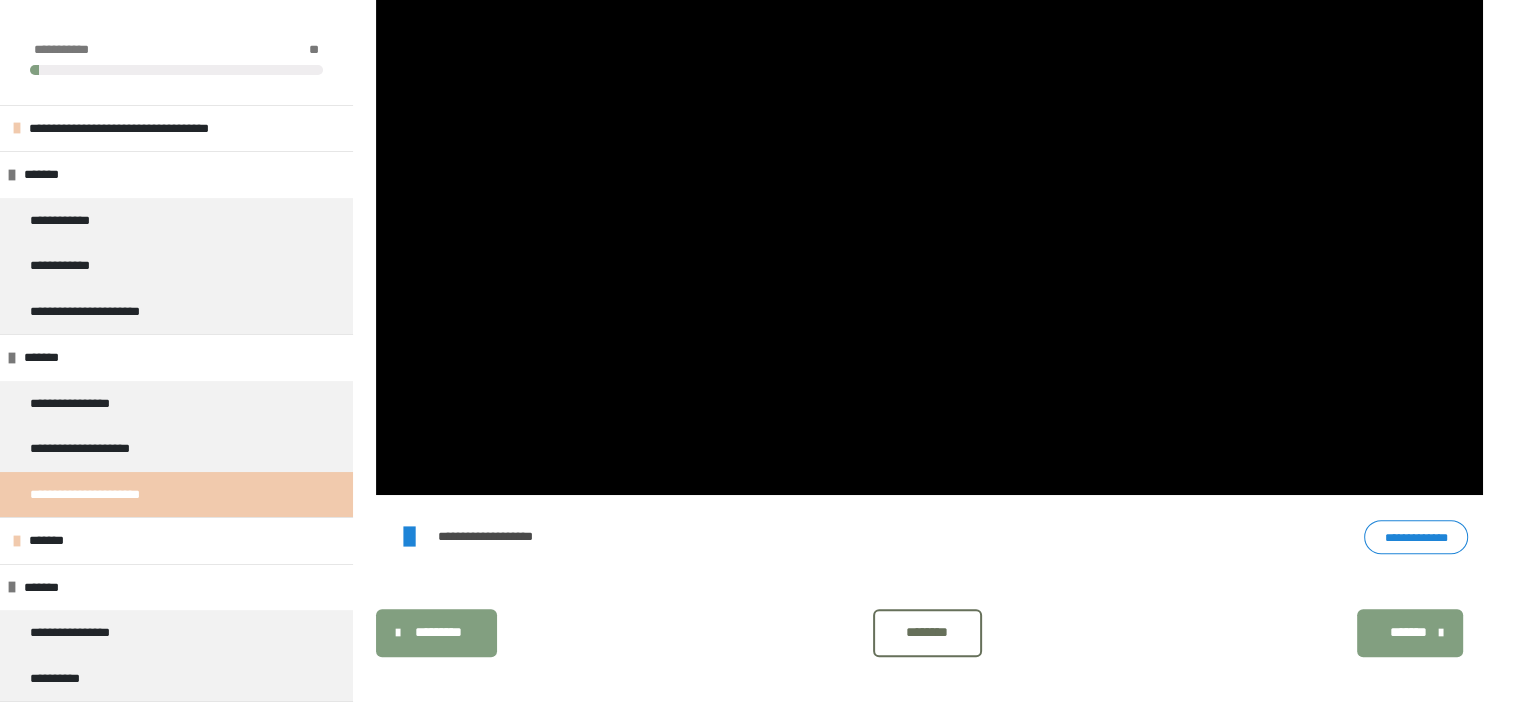 click on "**********" at bounding box center (509, 537) 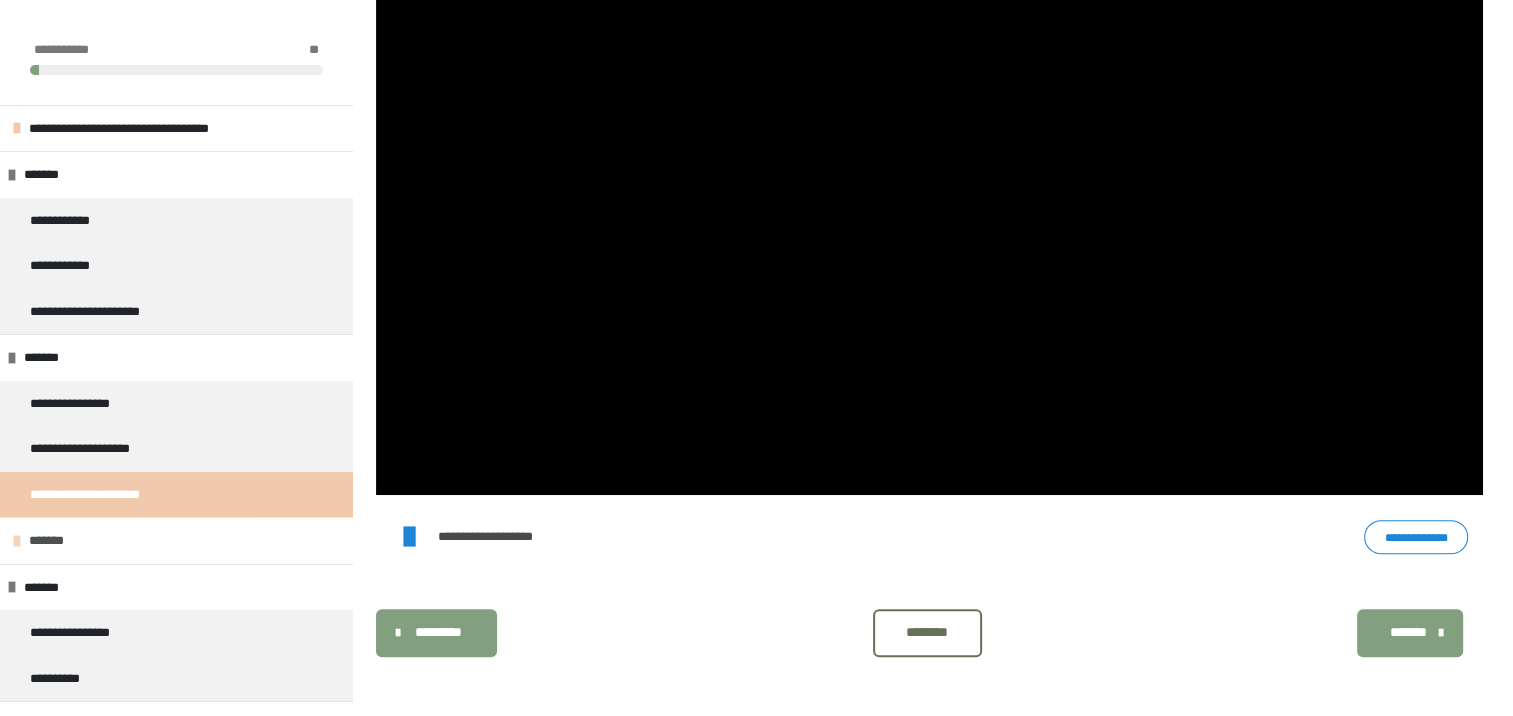 click on "*******" at bounding box center (55, 541) 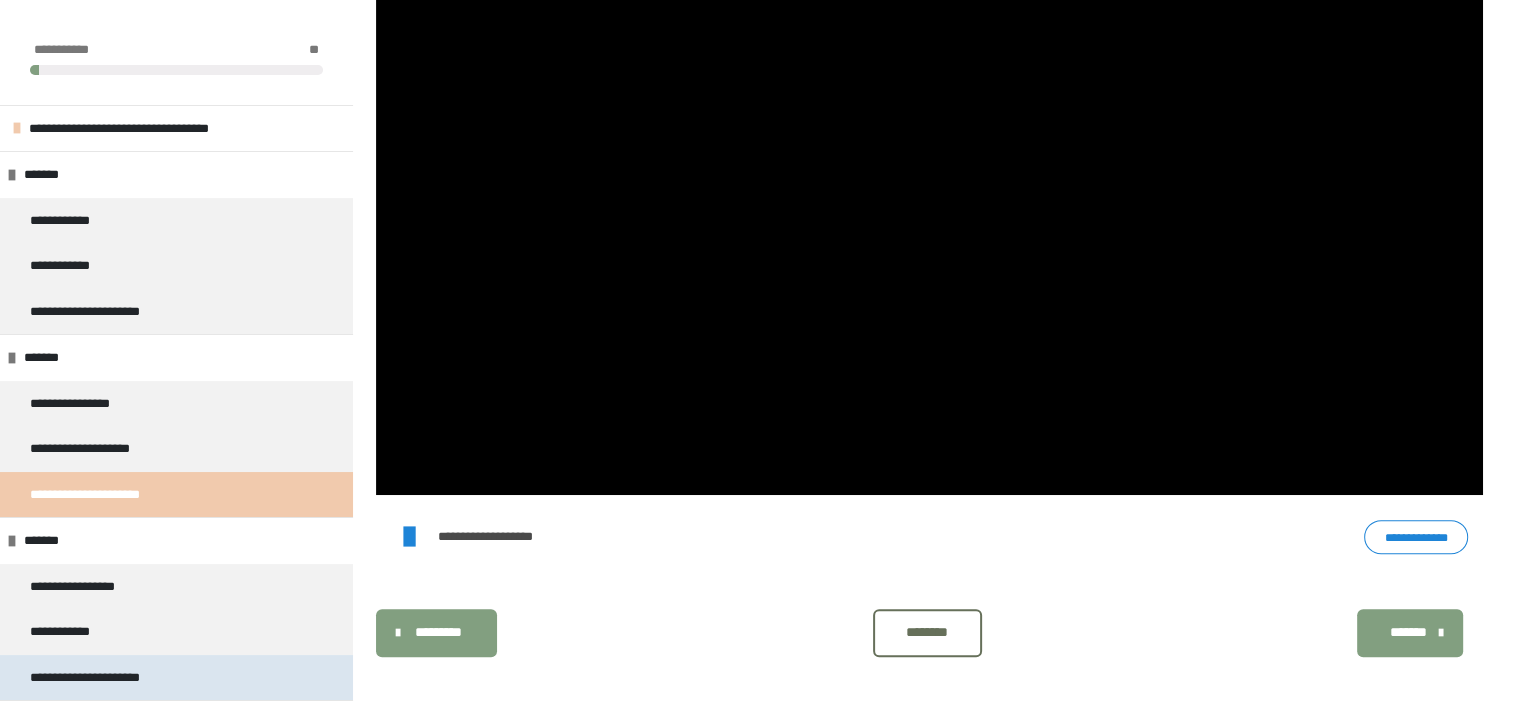 click on "**********" at bounding box center [107, 678] 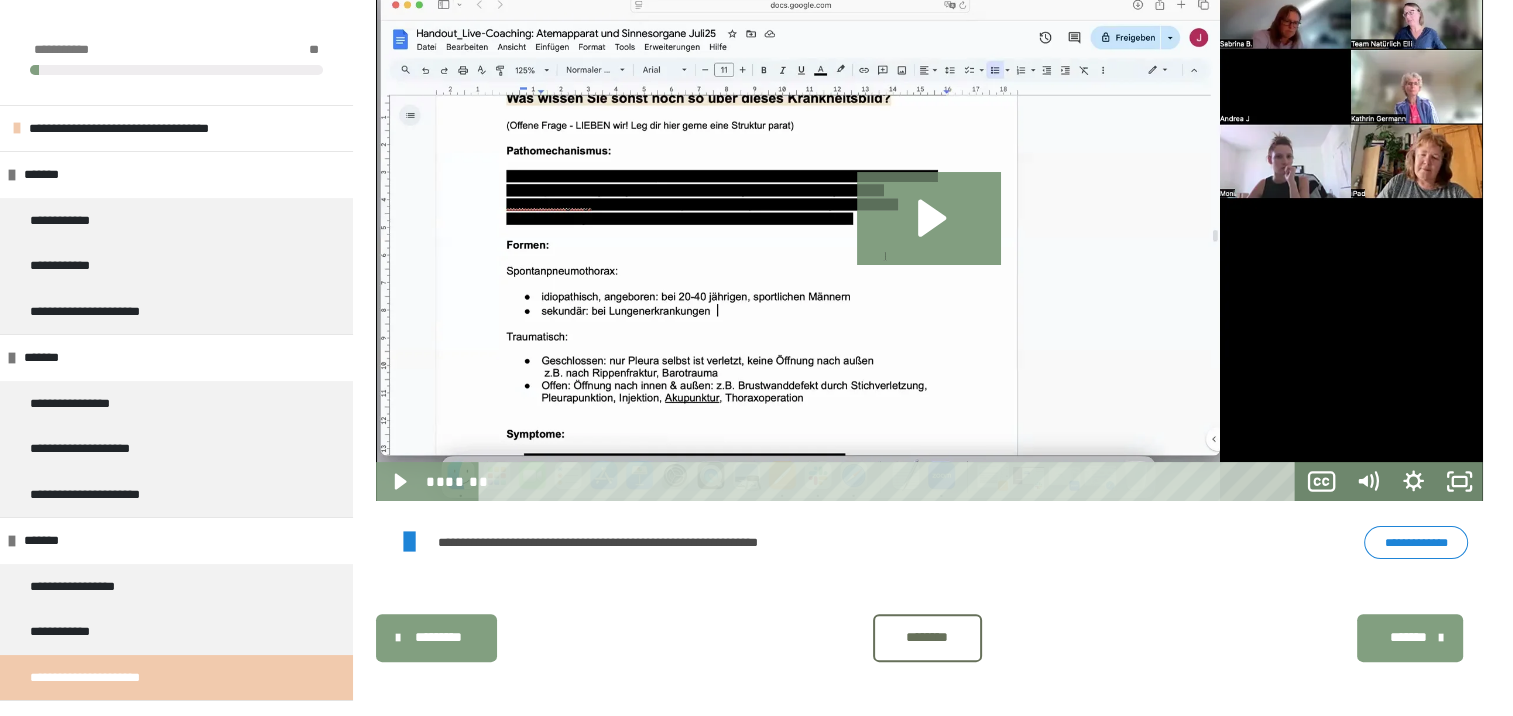 scroll, scrollTop: 340, scrollLeft: 0, axis: vertical 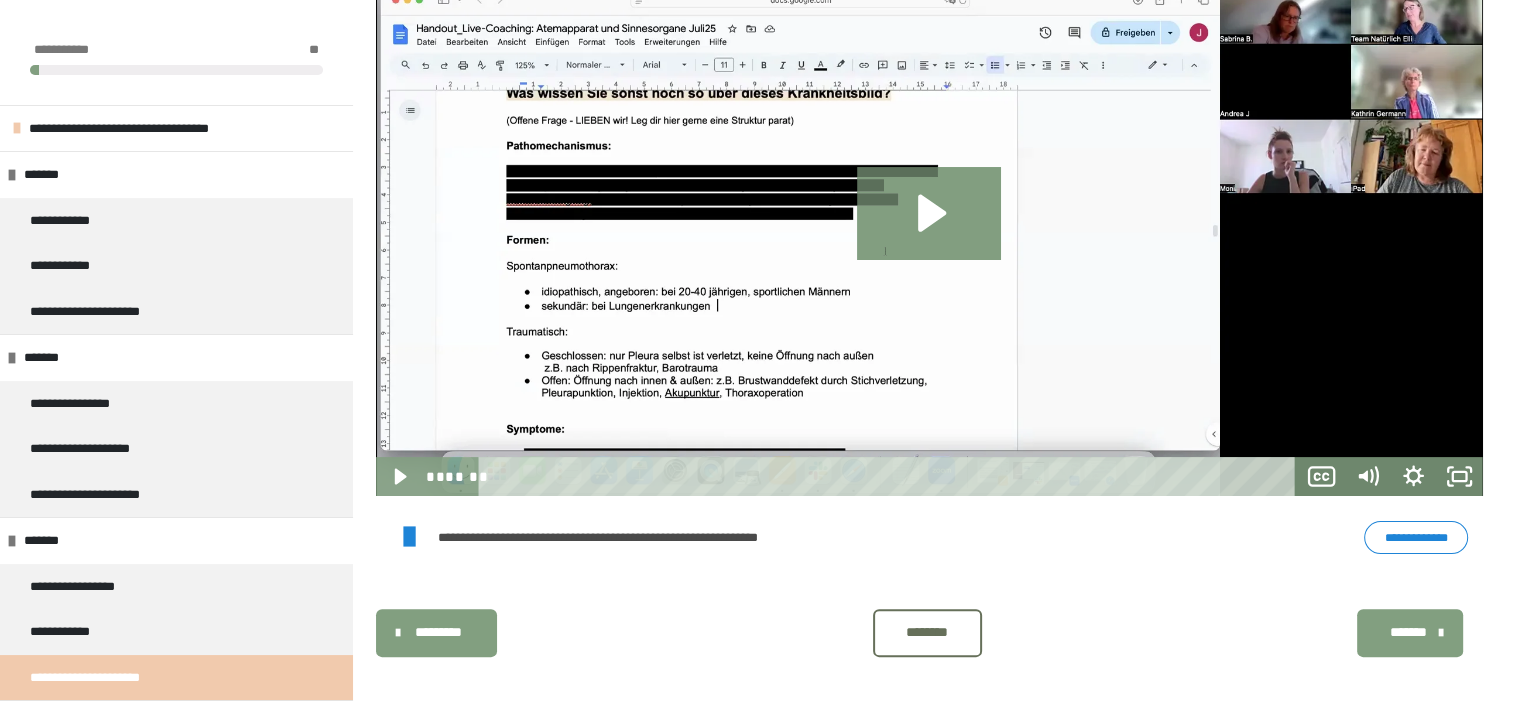 click on "**********" at bounding box center (1416, 538) 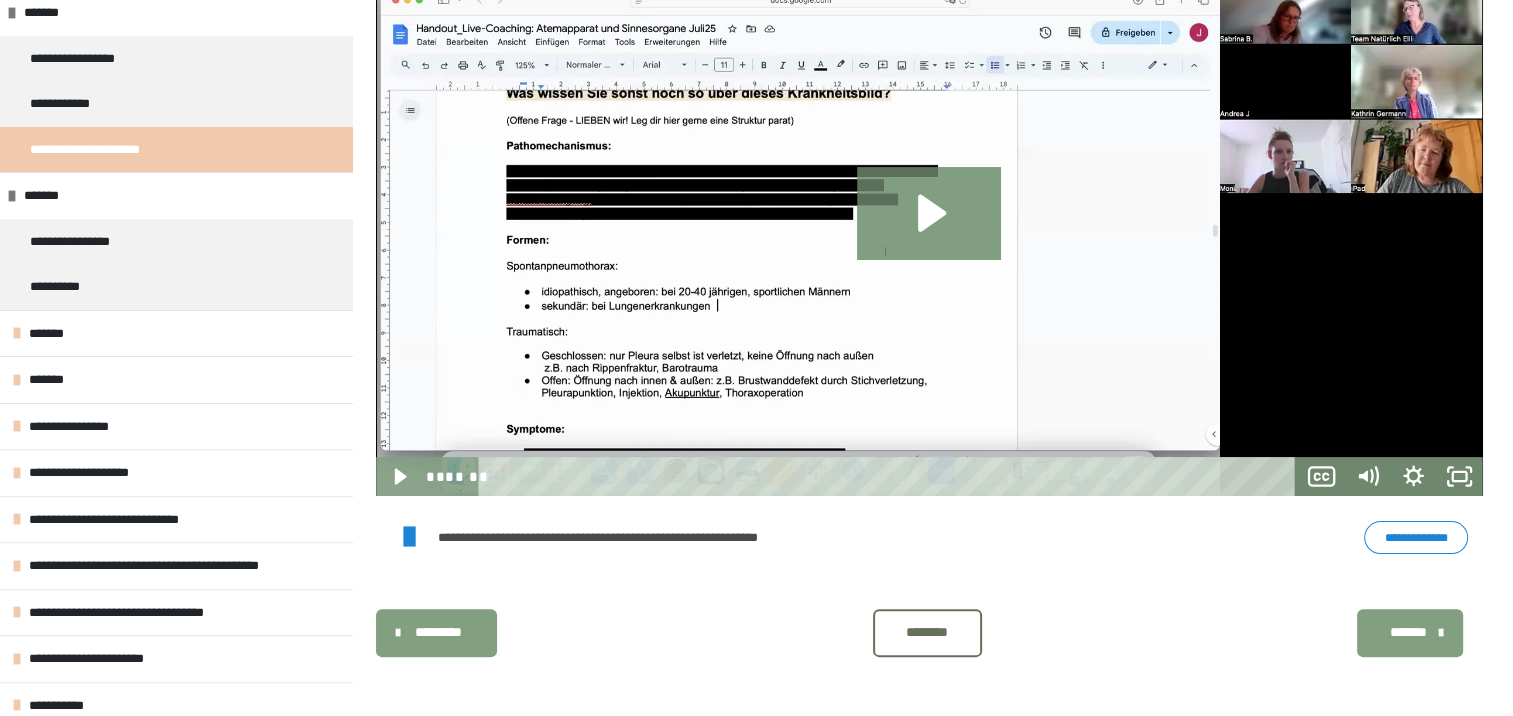 scroll, scrollTop: 532, scrollLeft: 0, axis: vertical 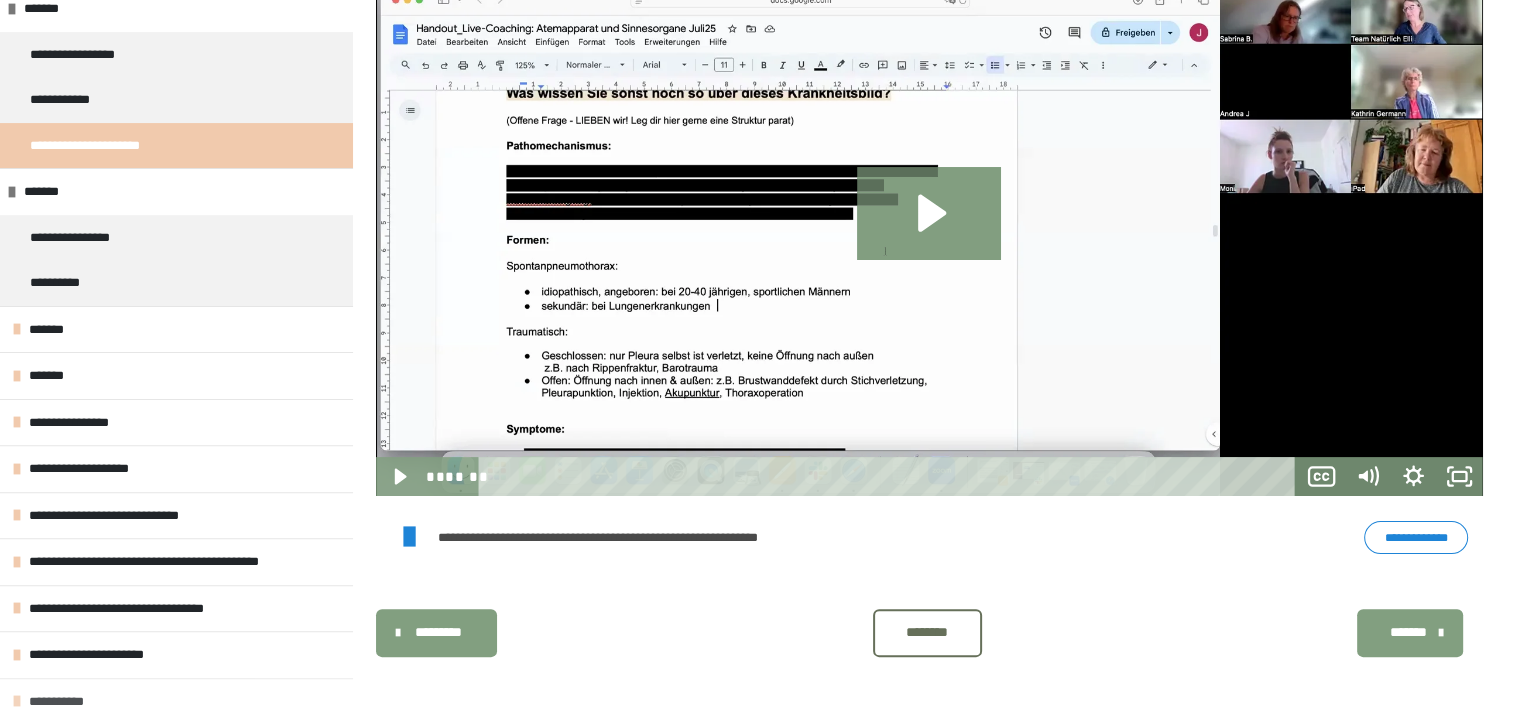 click on "**********" at bounding box center (63, 702) 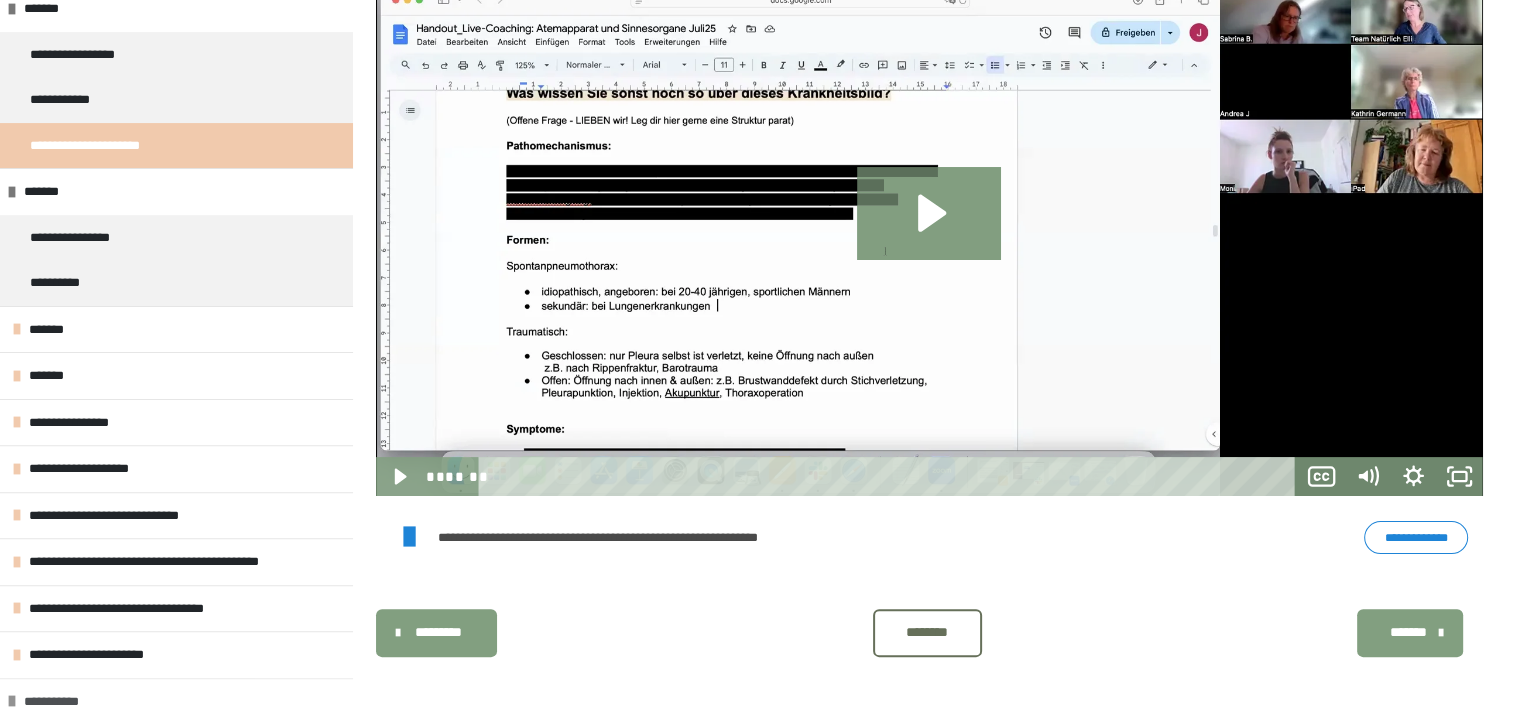 click on "**********" at bounding box center (58, 702) 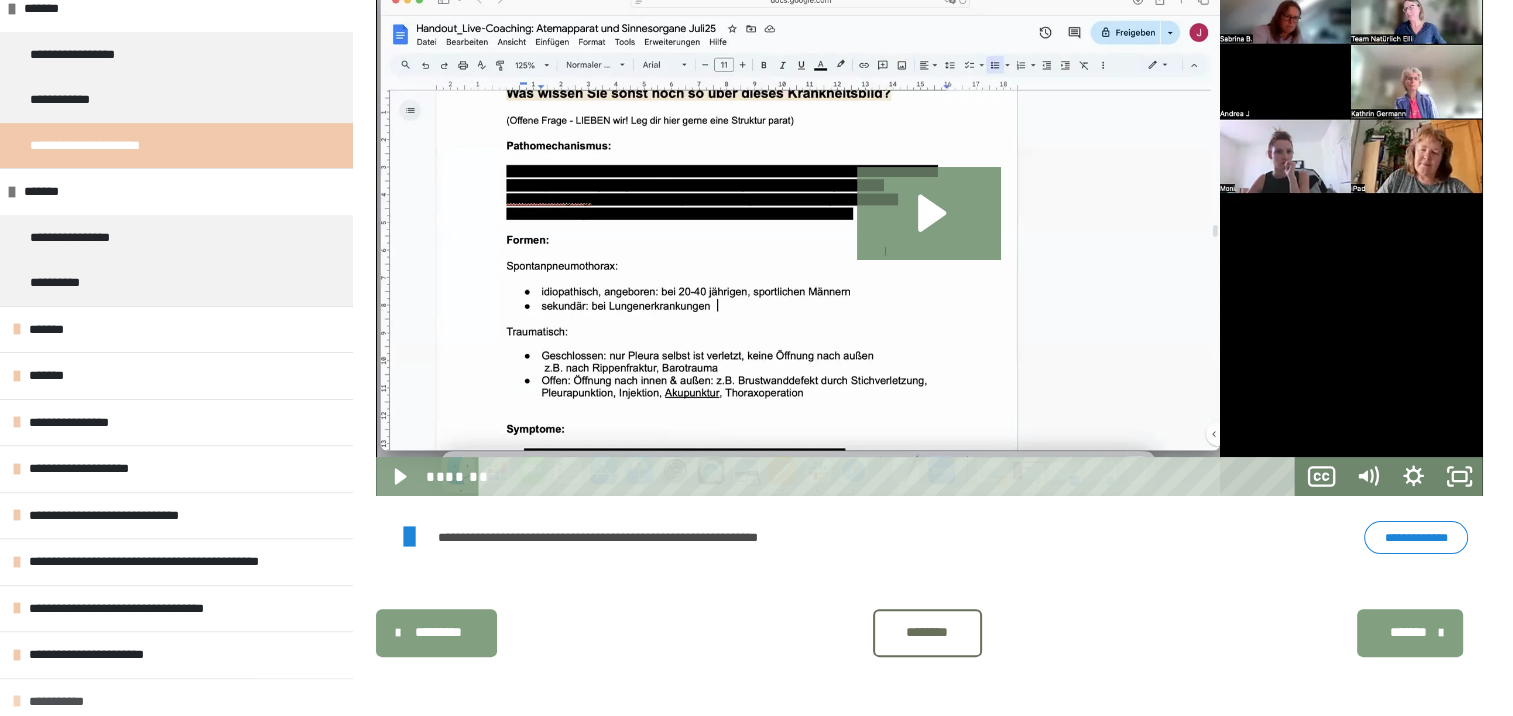 click on "**********" at bounding box center (63, 702) 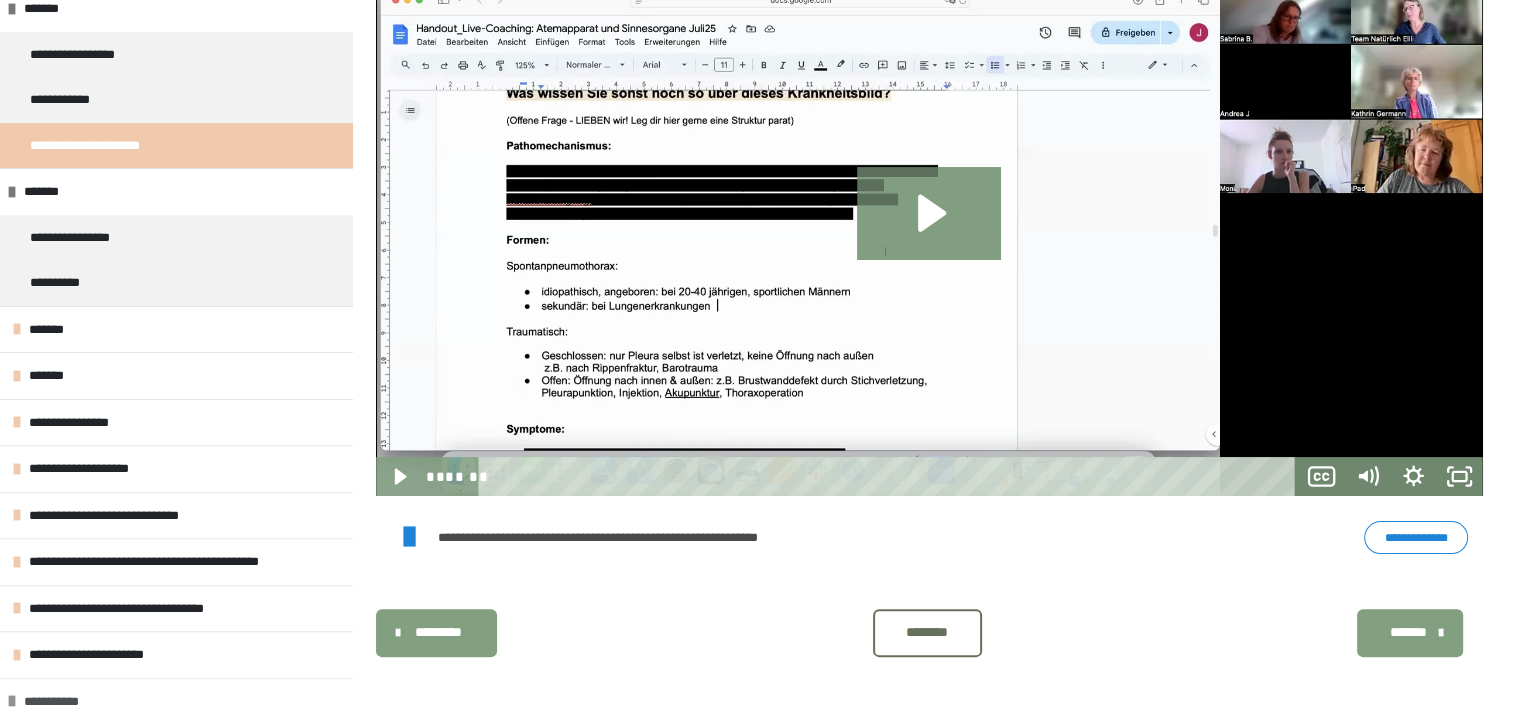 scroll, scrollTop: 577, scrollLeft: 0, axis: vertical 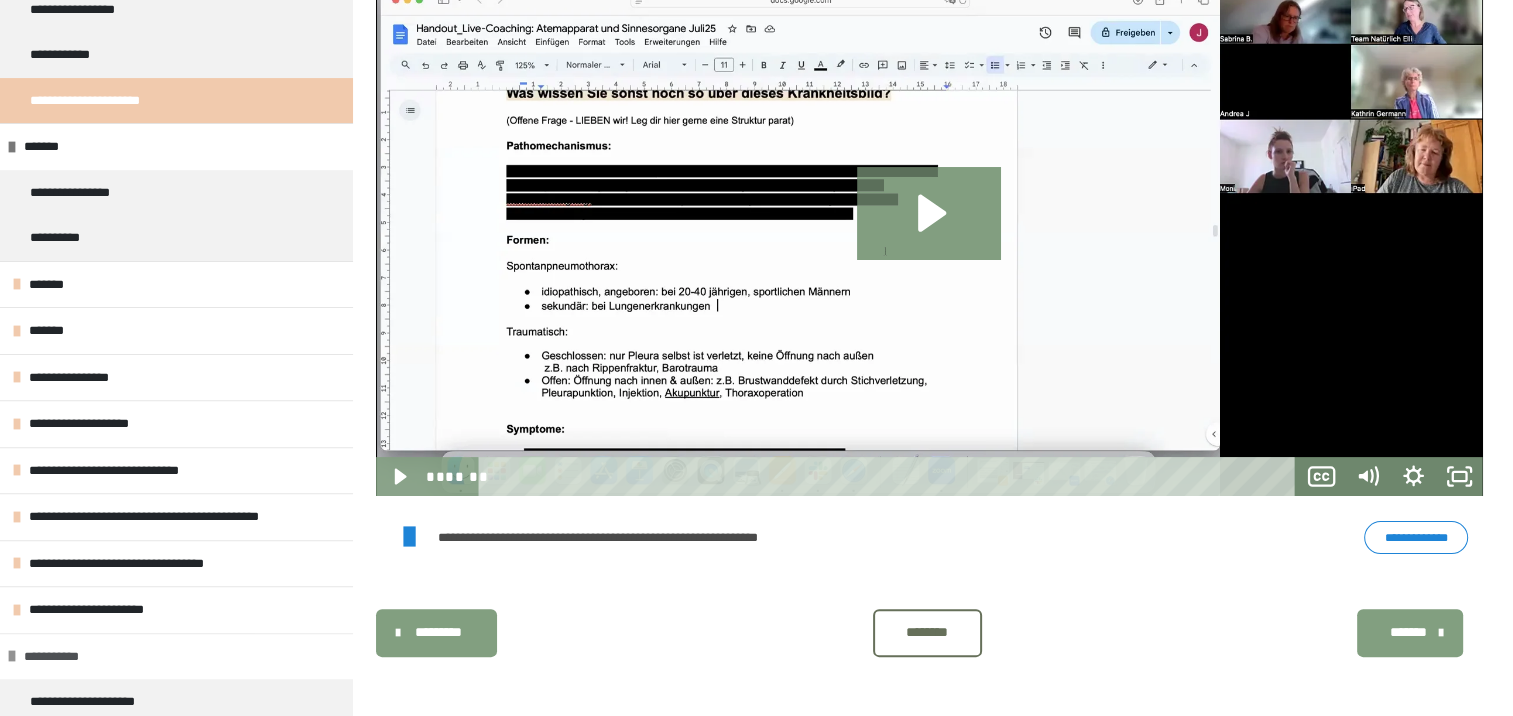 click on "**********" at bounding box center (102, 702) 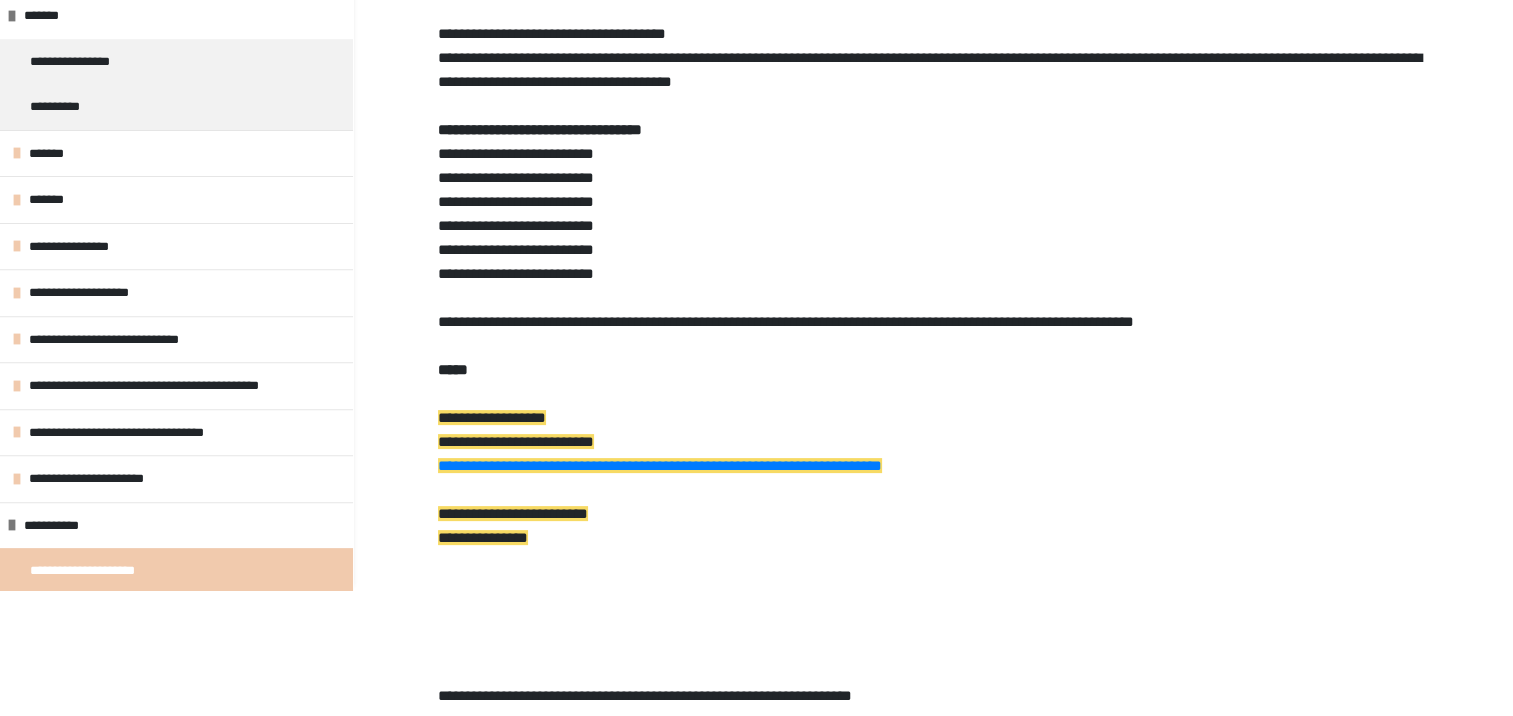 scroll, scrollTop: 73, scrollLeft: 0, axis: vertical 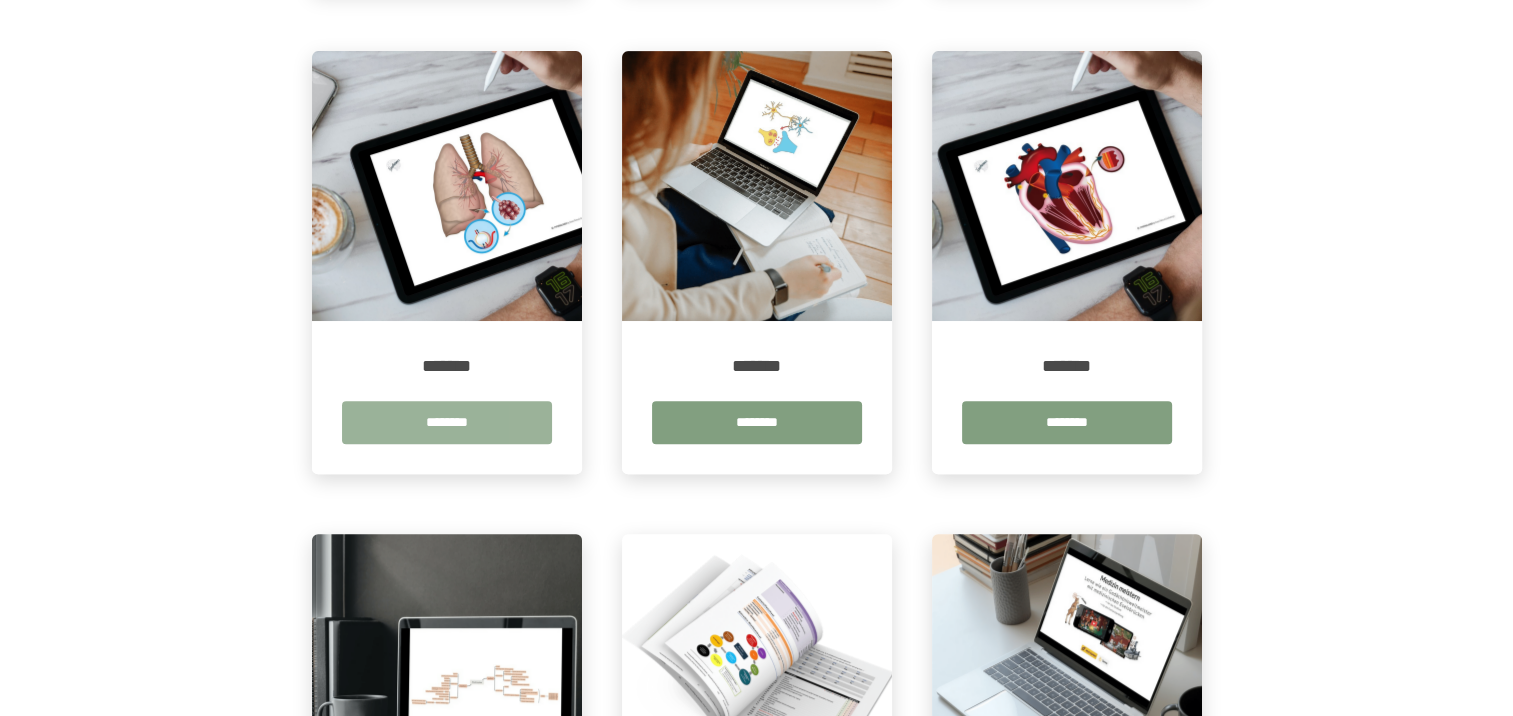 click on "********" at bounding box center [447, 422] 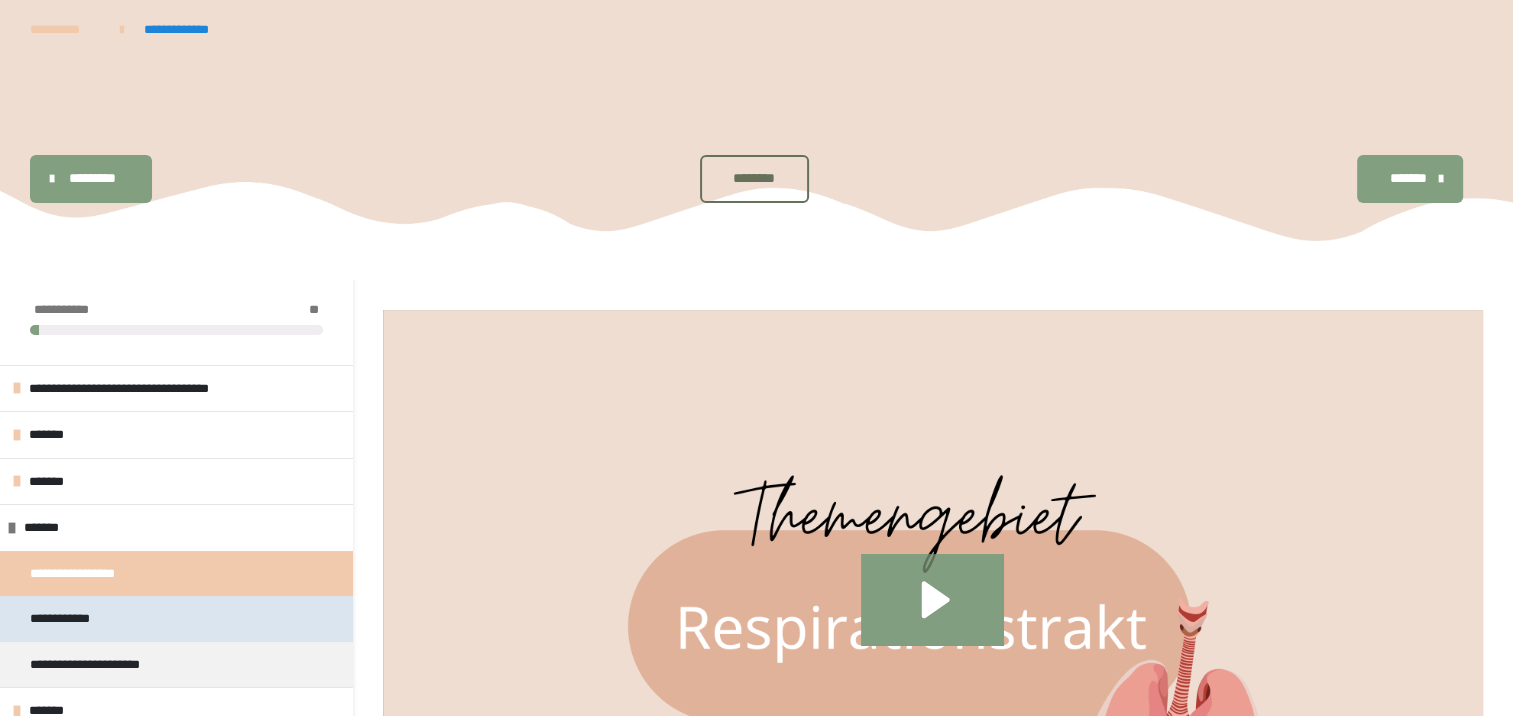click on "**********" at bounding box center (176, 619) 